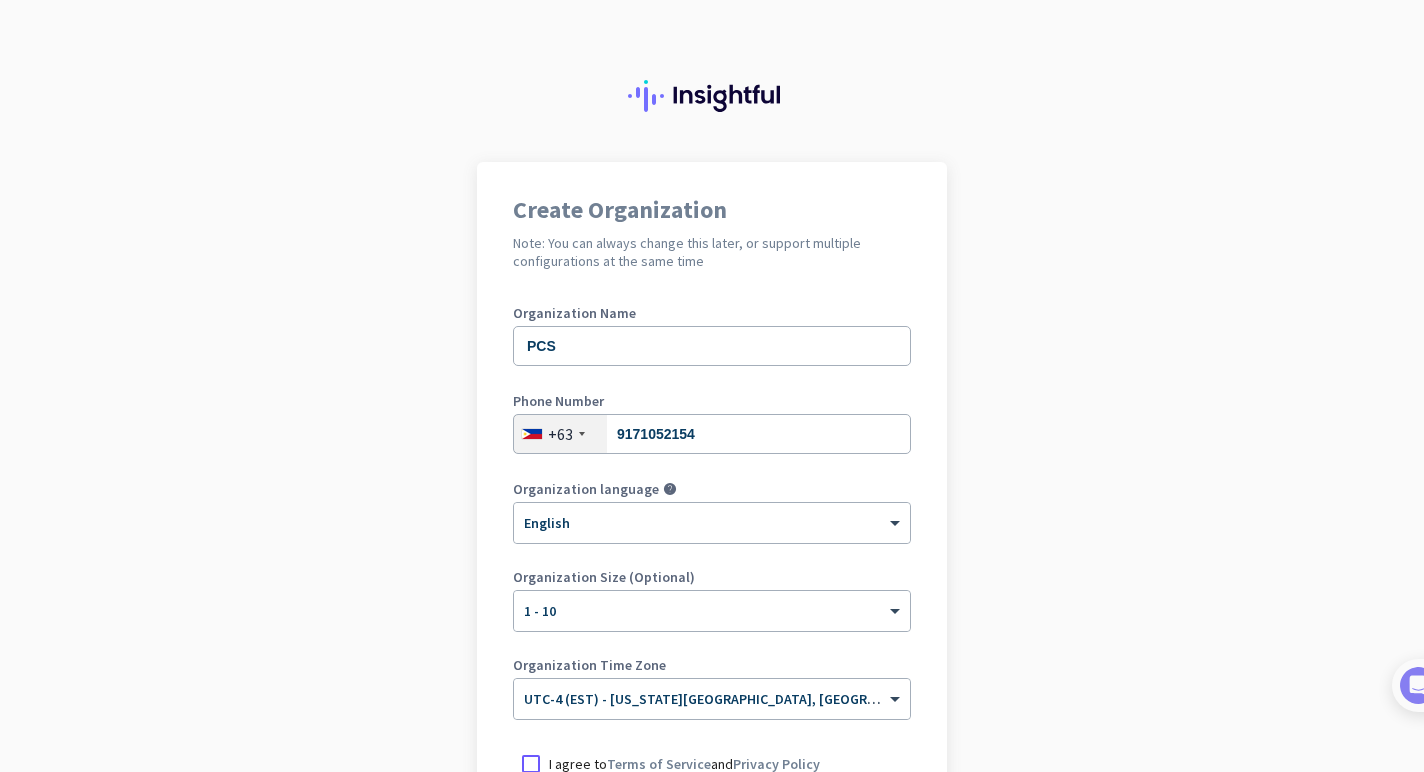 scroll, scrollTop: 0, scrollLeft: 0, axis: both 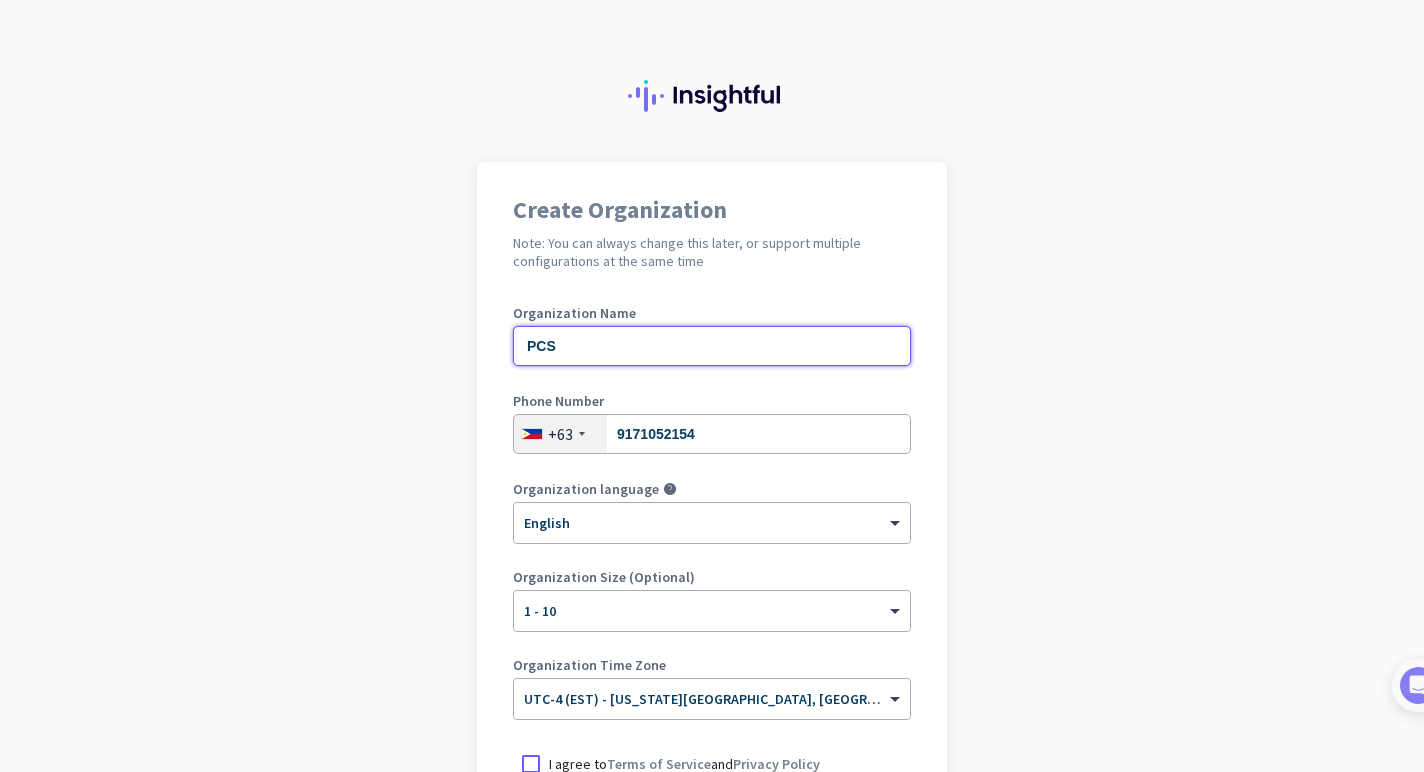 click on "PCS" 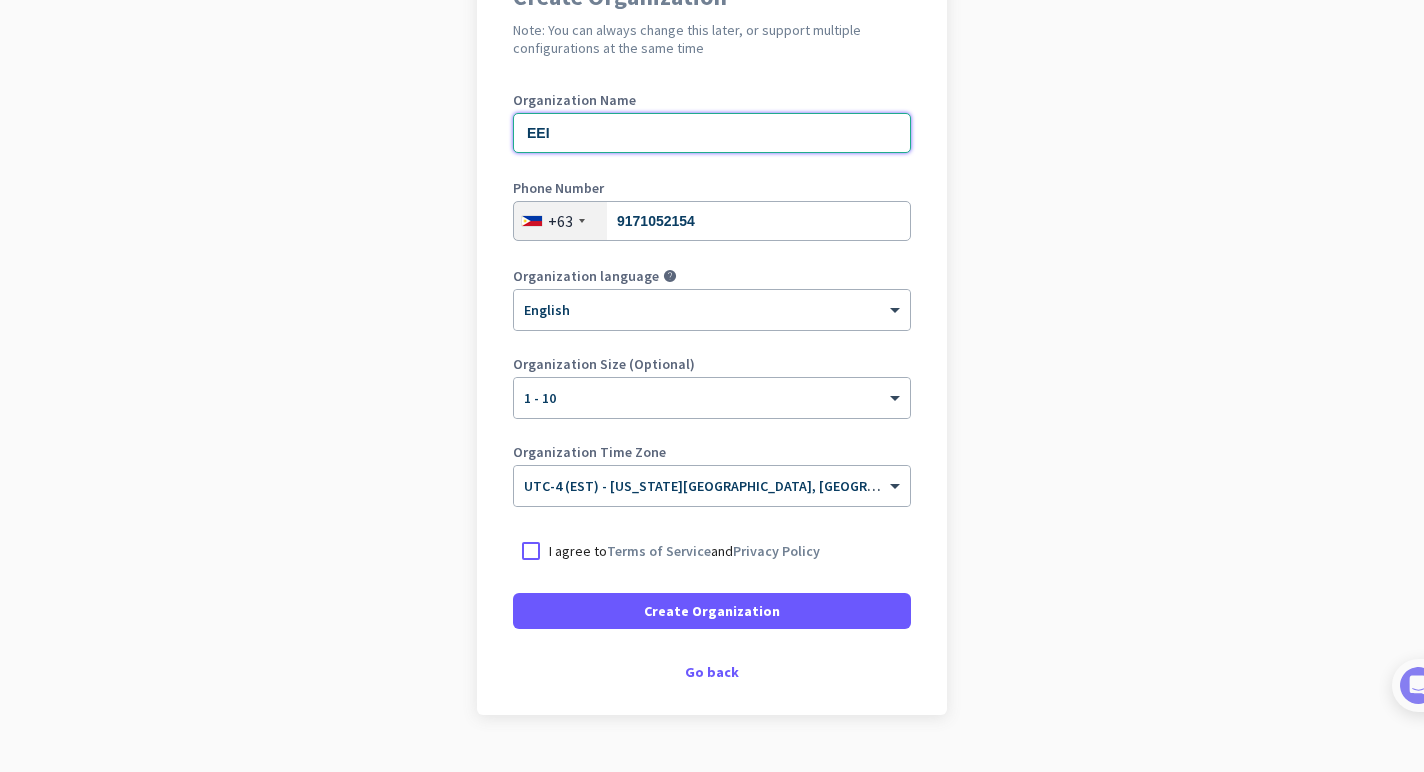 scroll, scrollTop: 225, scrollLeft: 0, axis: vertical 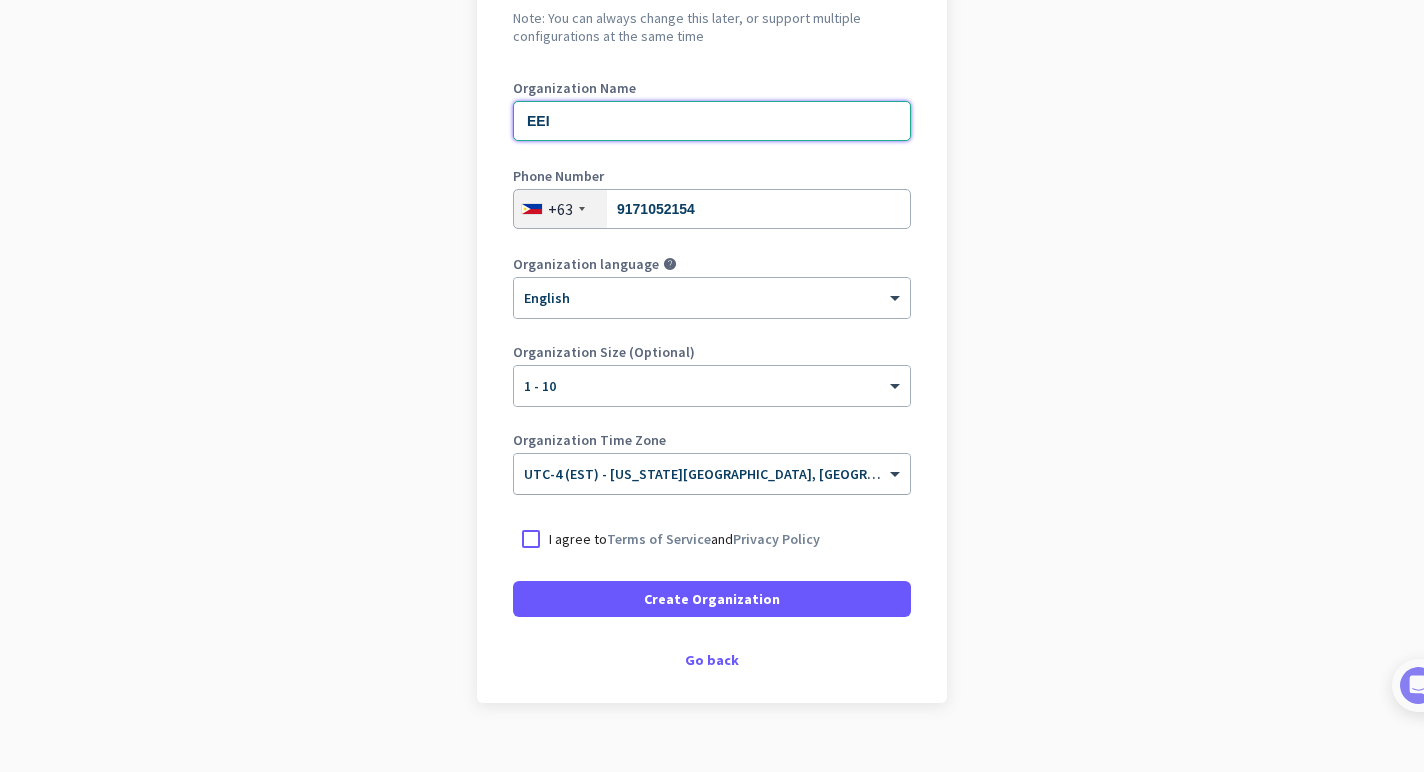type on "EEI" 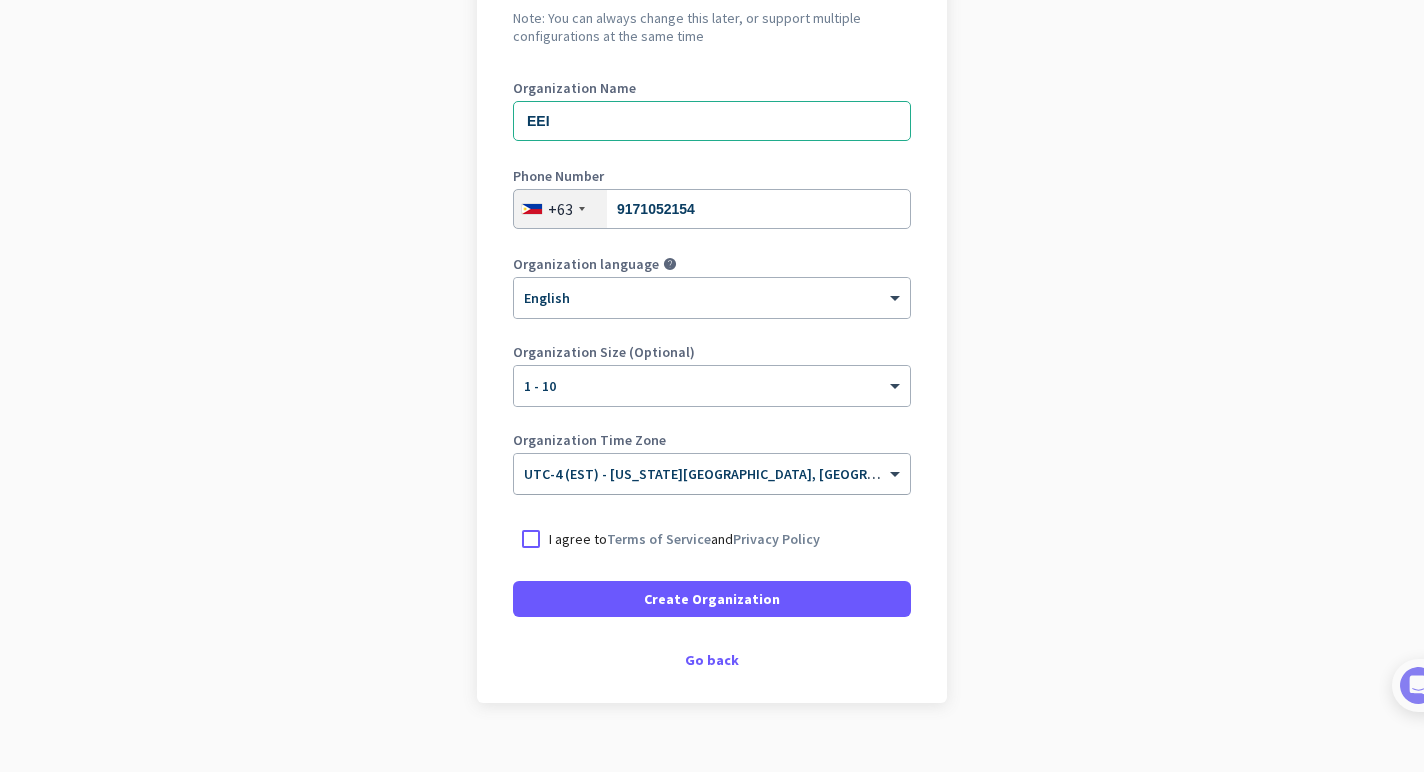 click on "× UTC-4 (EST) - [US_STATE][GEOGRAPHIC_DATA], [GEOGRAPHIC_DATA], [GEOGRAPHIC_DATA], [GEOGRAPHIC_DATA]" 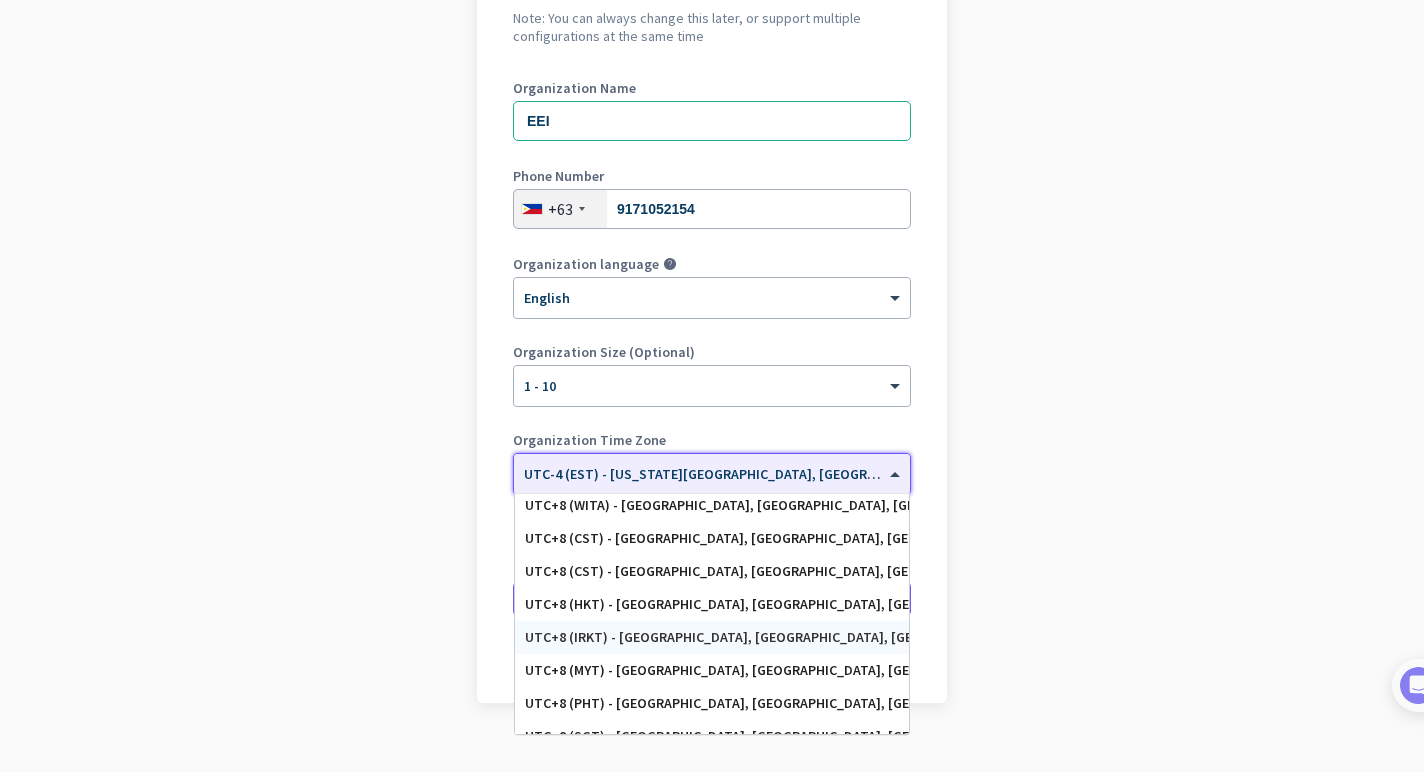 scroll, scrollTop: 8772, scrollLeft: 0, axis: vertical 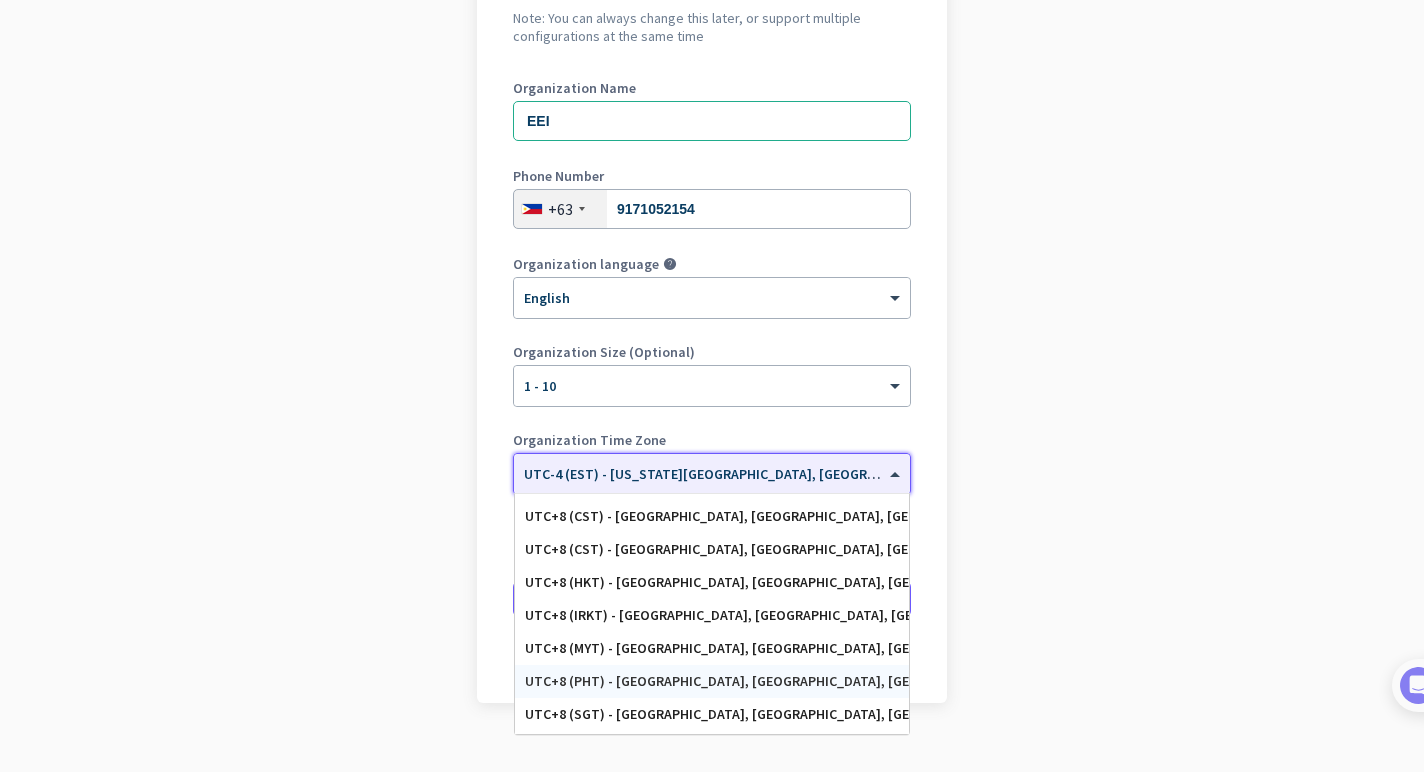 click on "UTC+8 (PHT) - [GEOGRAPHIC_DATA], [GEOGRAPHIC_DATA], [GEOGRAPHIC_DATA], [GEOGRAPHIC_DATA]" at bounding box center (712, 681) 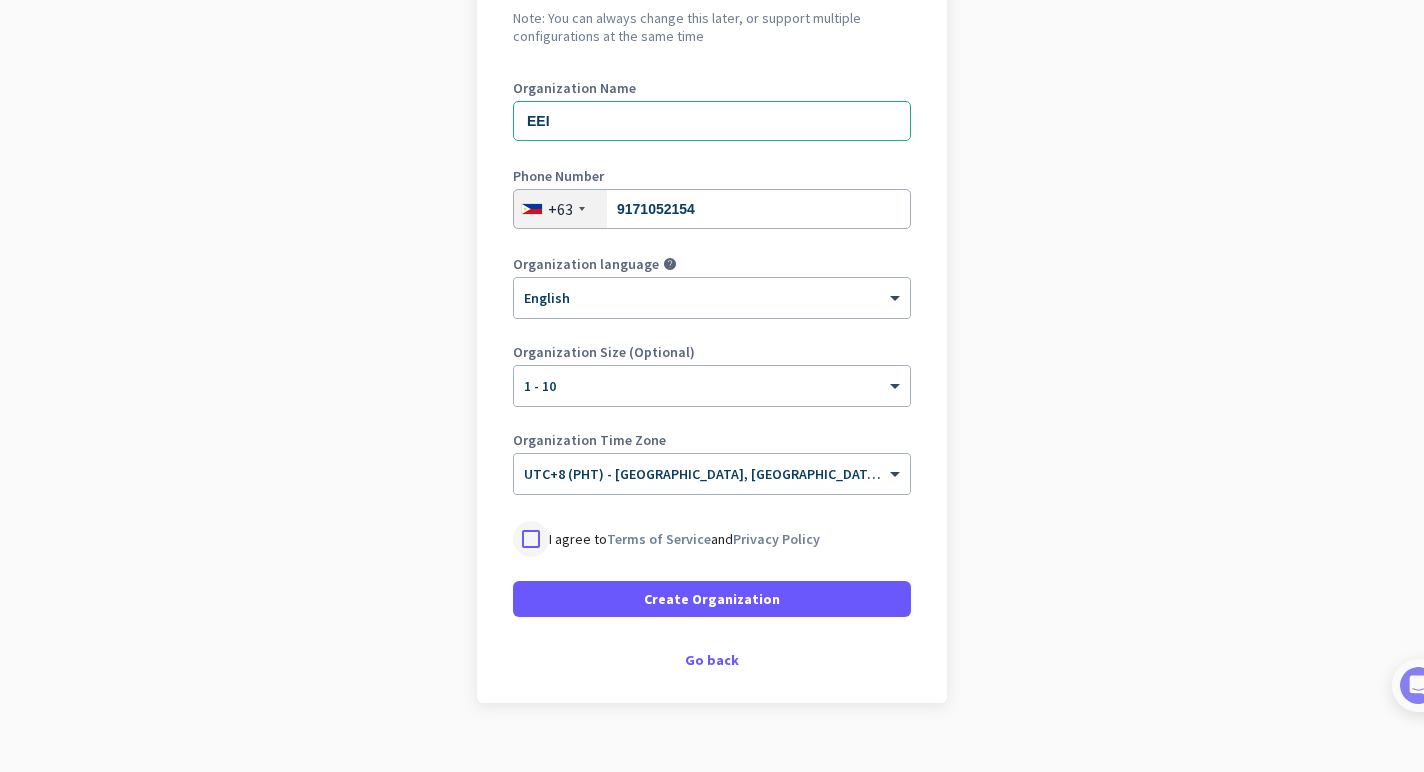 click at bounding box center [531, 539] 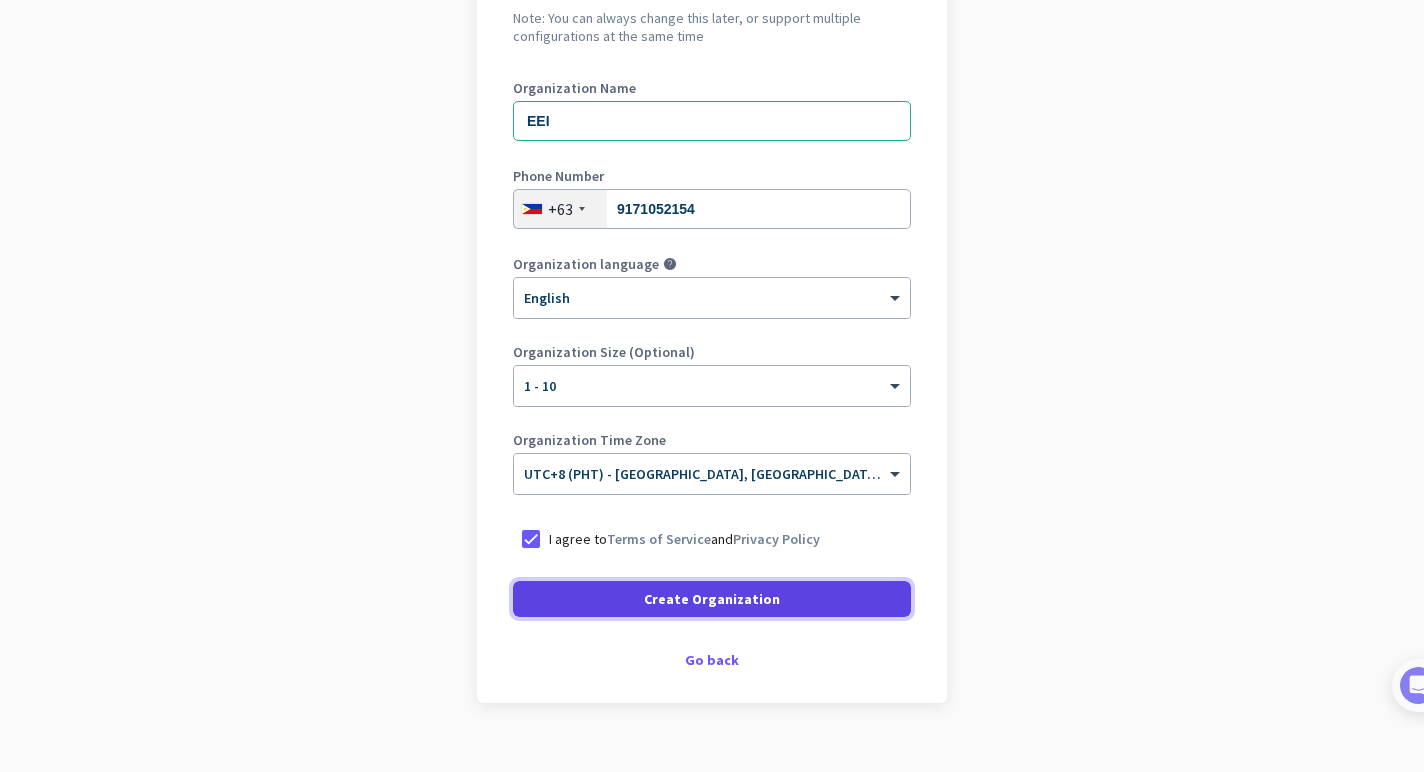 click 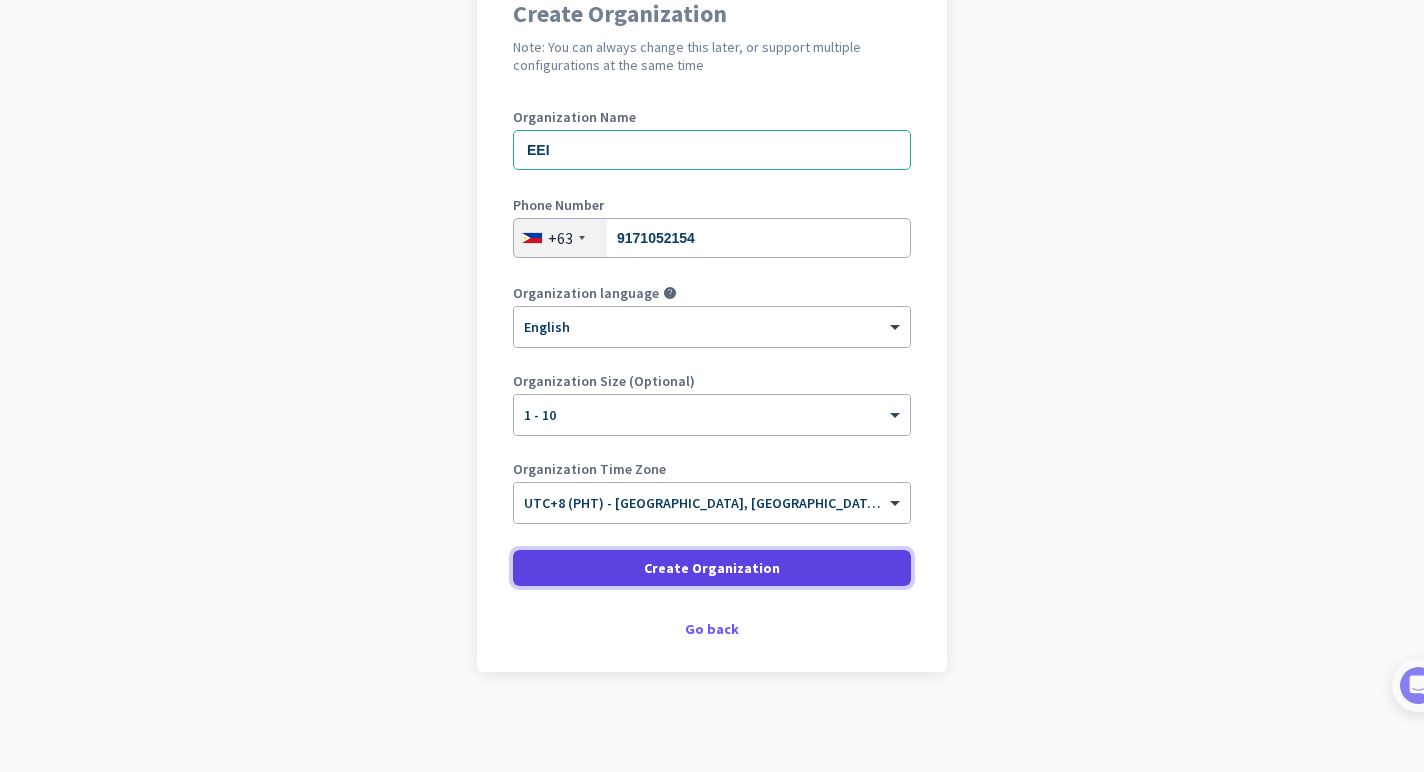 scroll, scrollTop: 196, scrollLeft: 0, axis: vertical 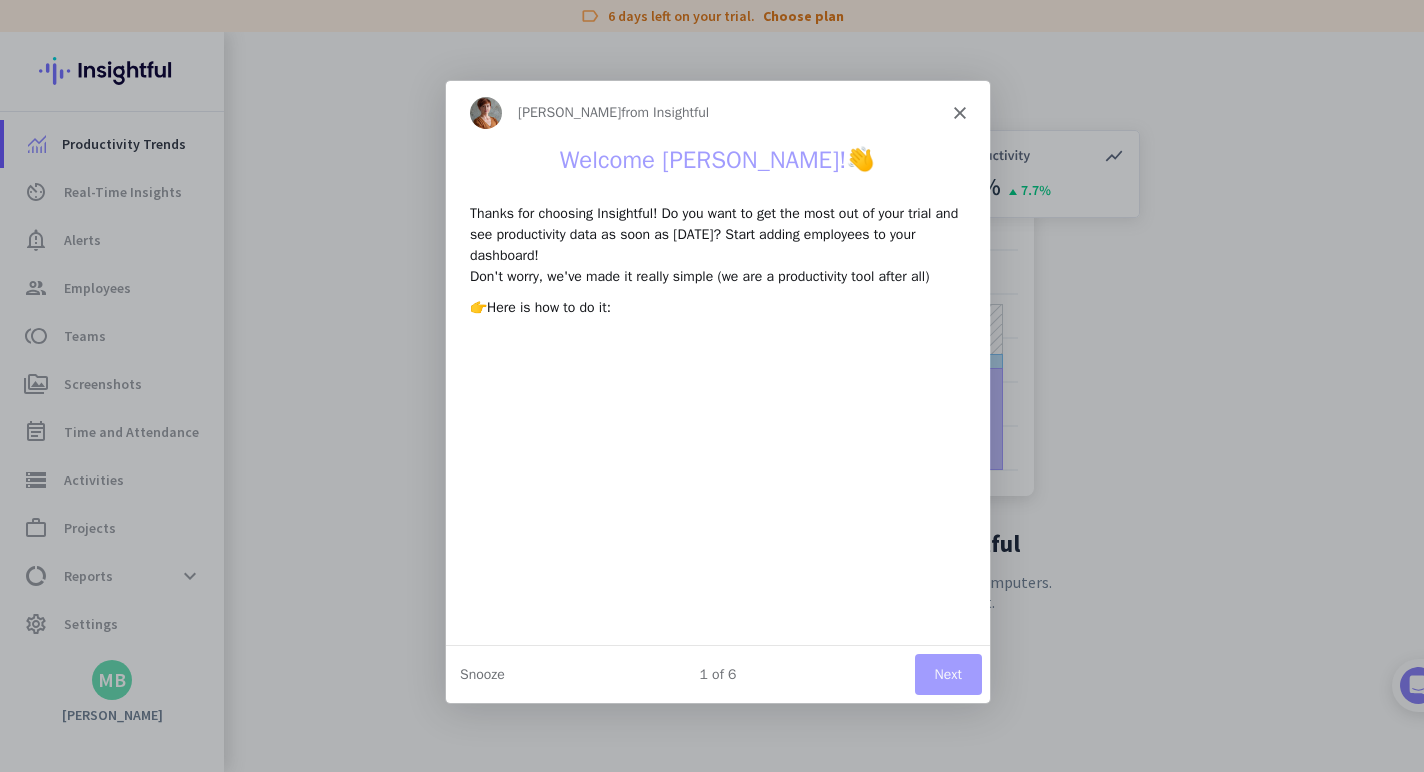 click on "Next" at bounding box center (947, 673) 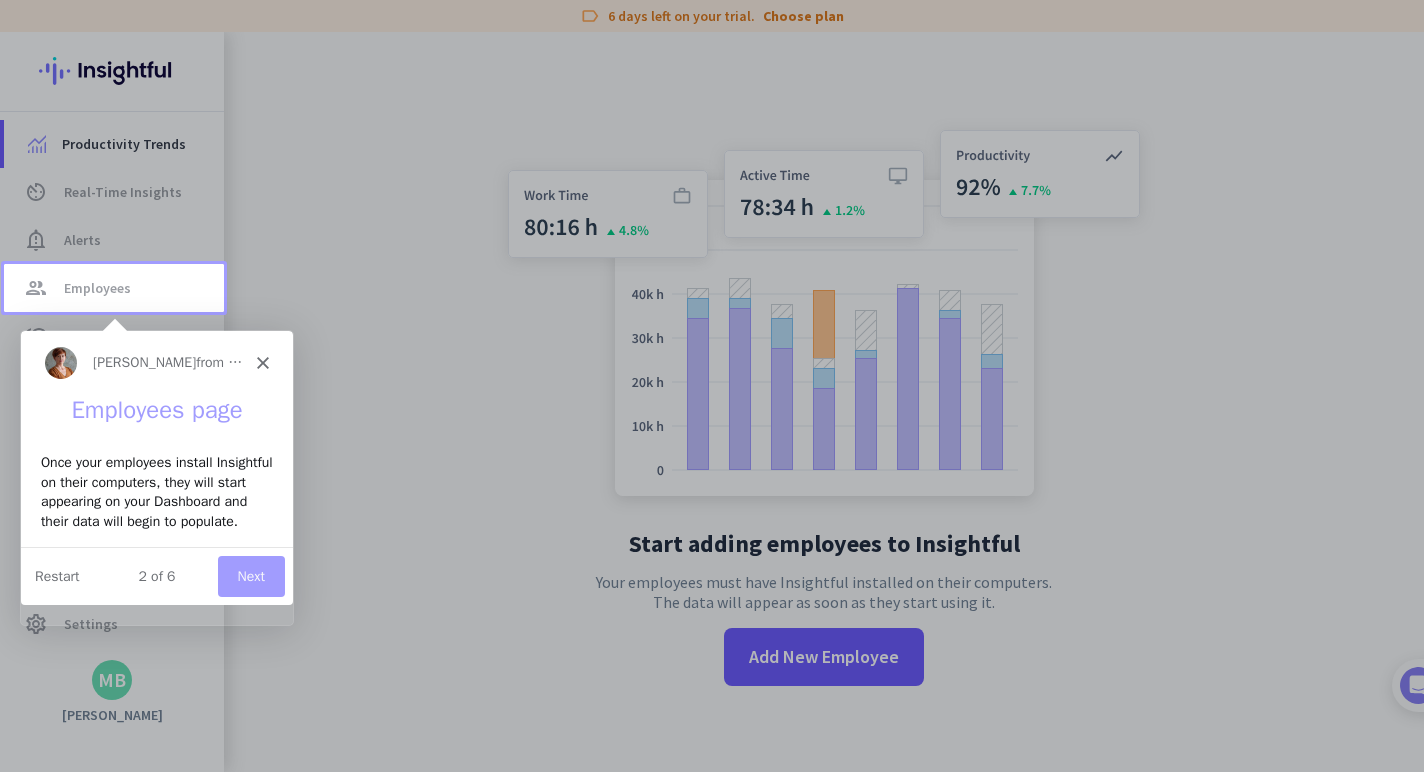 scroll, scrollTop: 0, scrollLeft: 0, axis: both 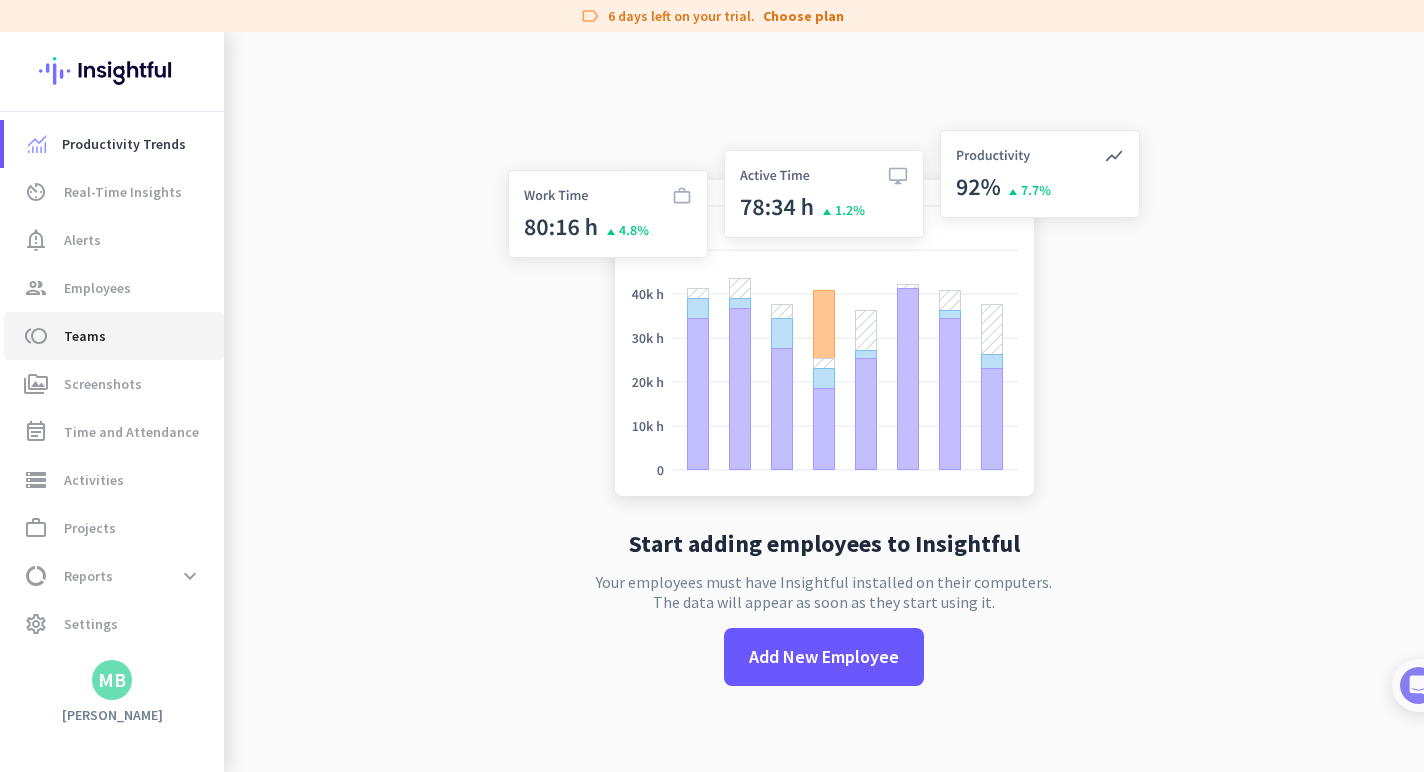 click on "toll  Teams" 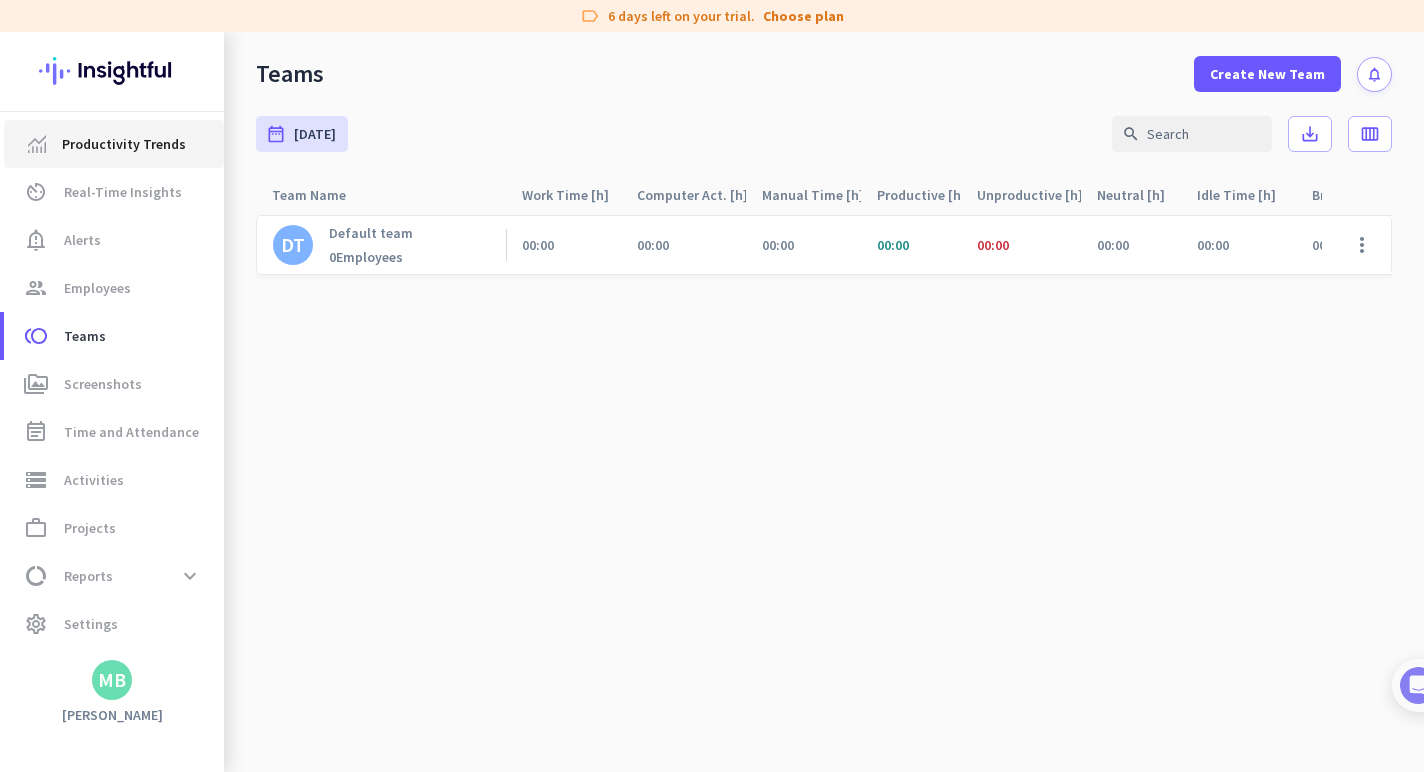 click on "Productivity Trends" 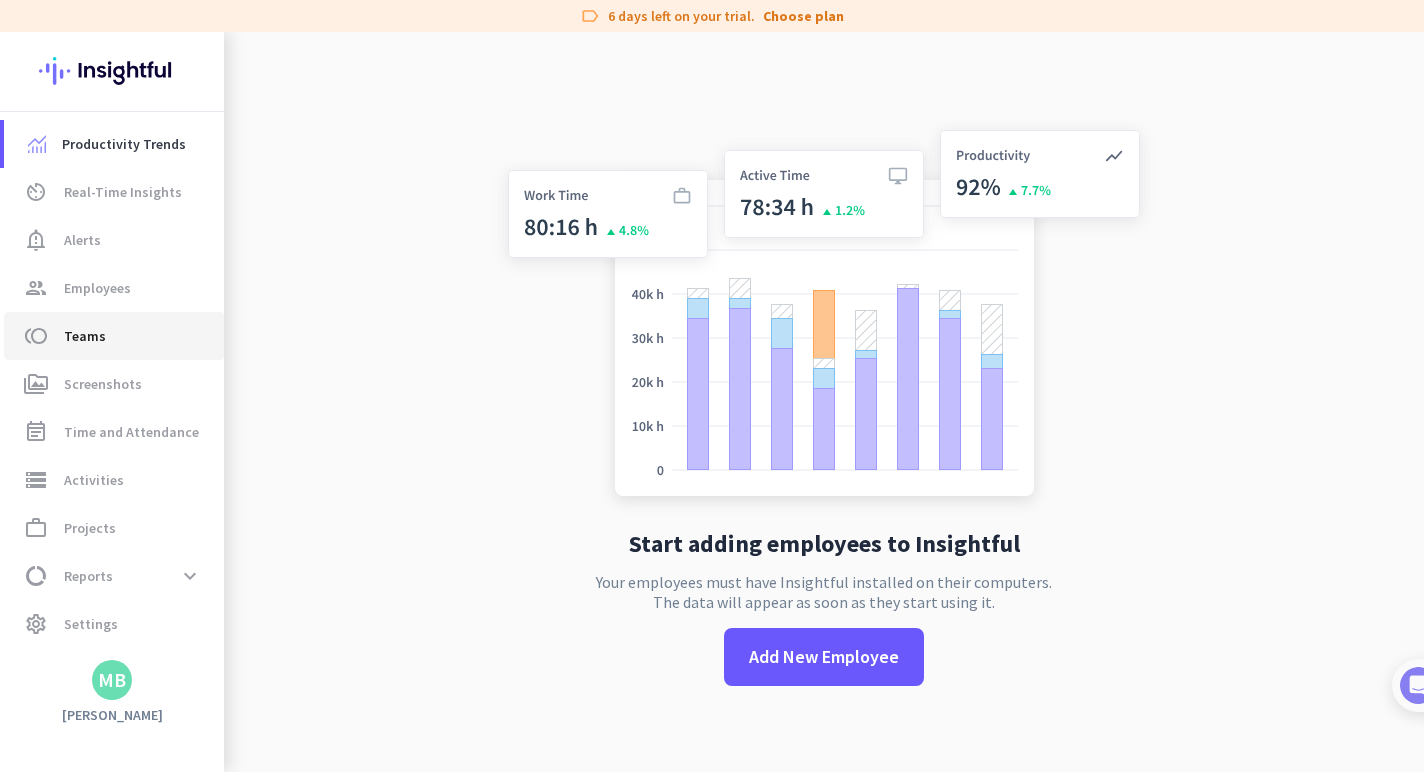 click on "toll  Teams" 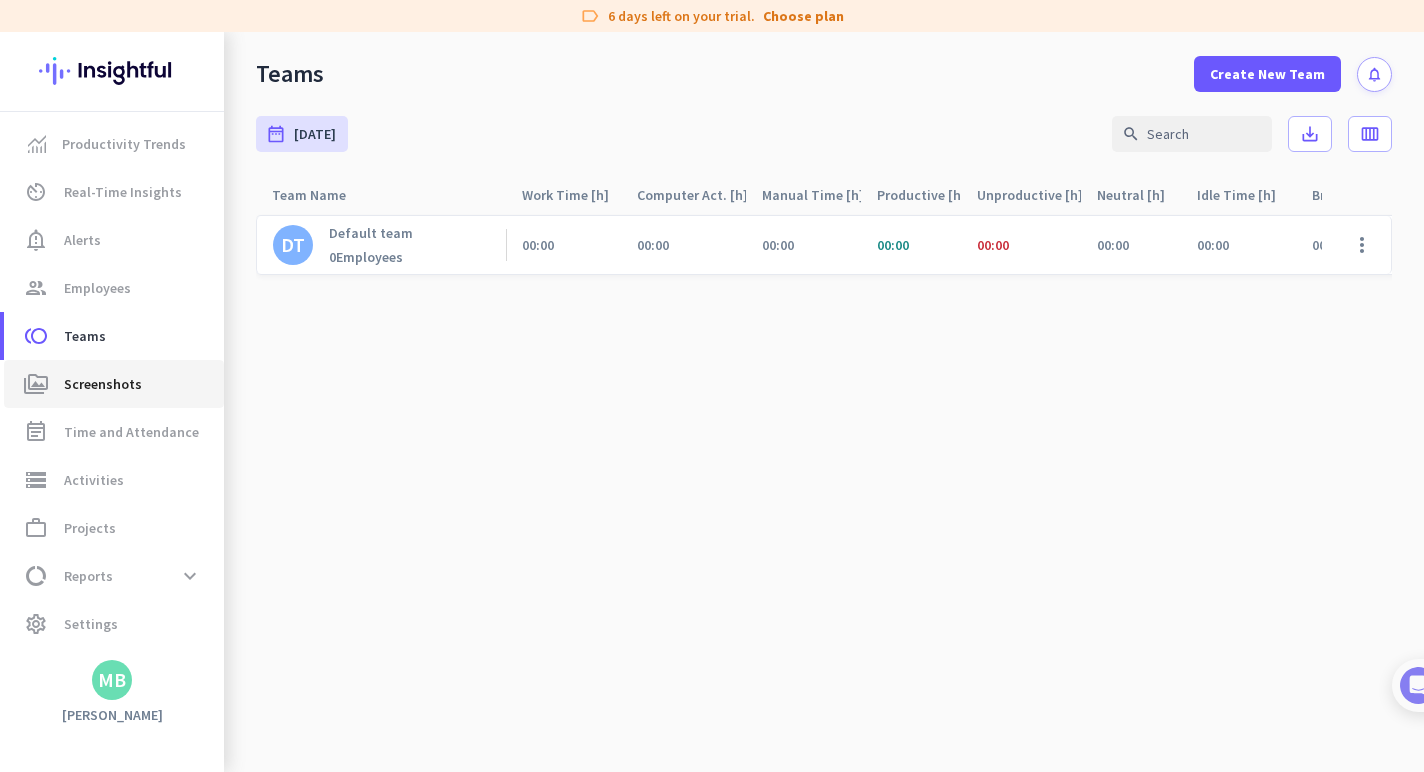 click on "perm_media  Screenshots" 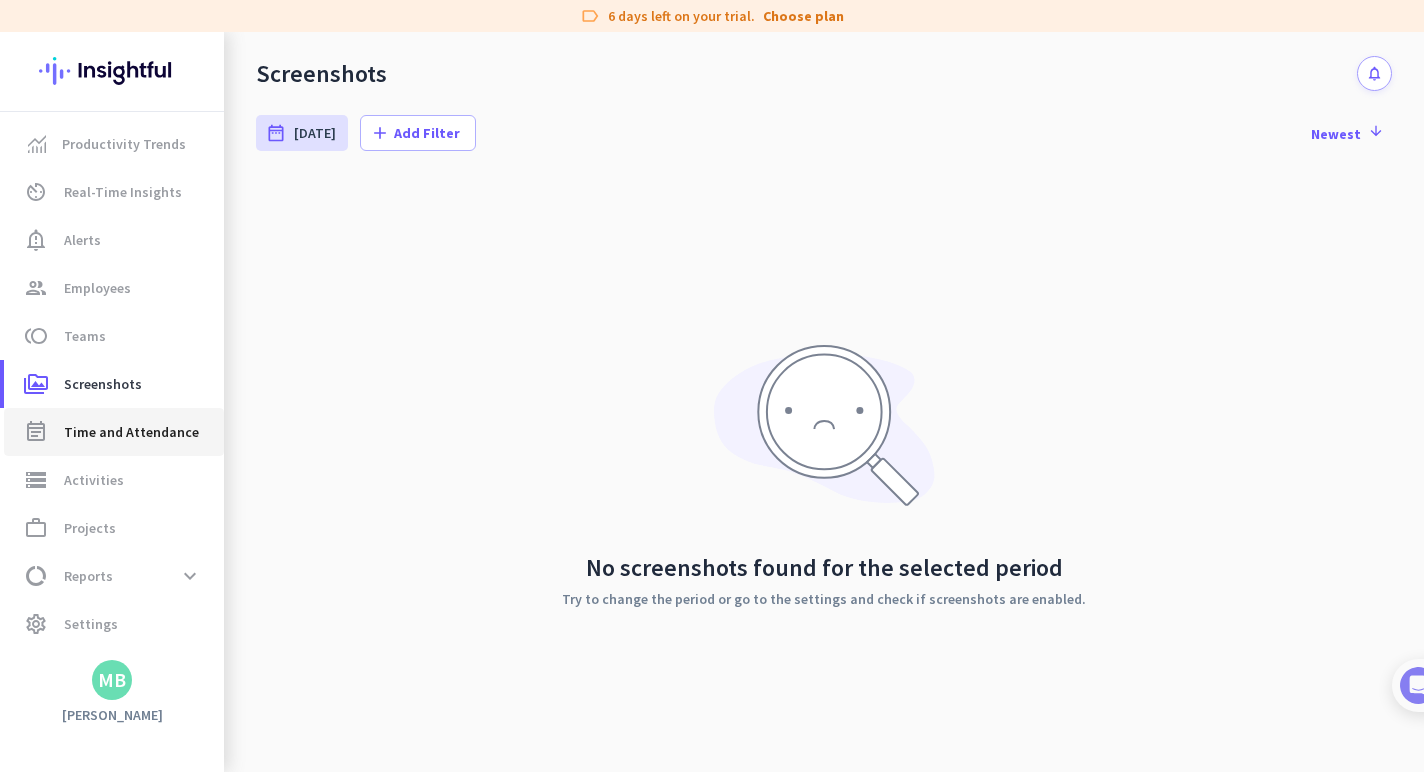 click on "Time and Attendance" 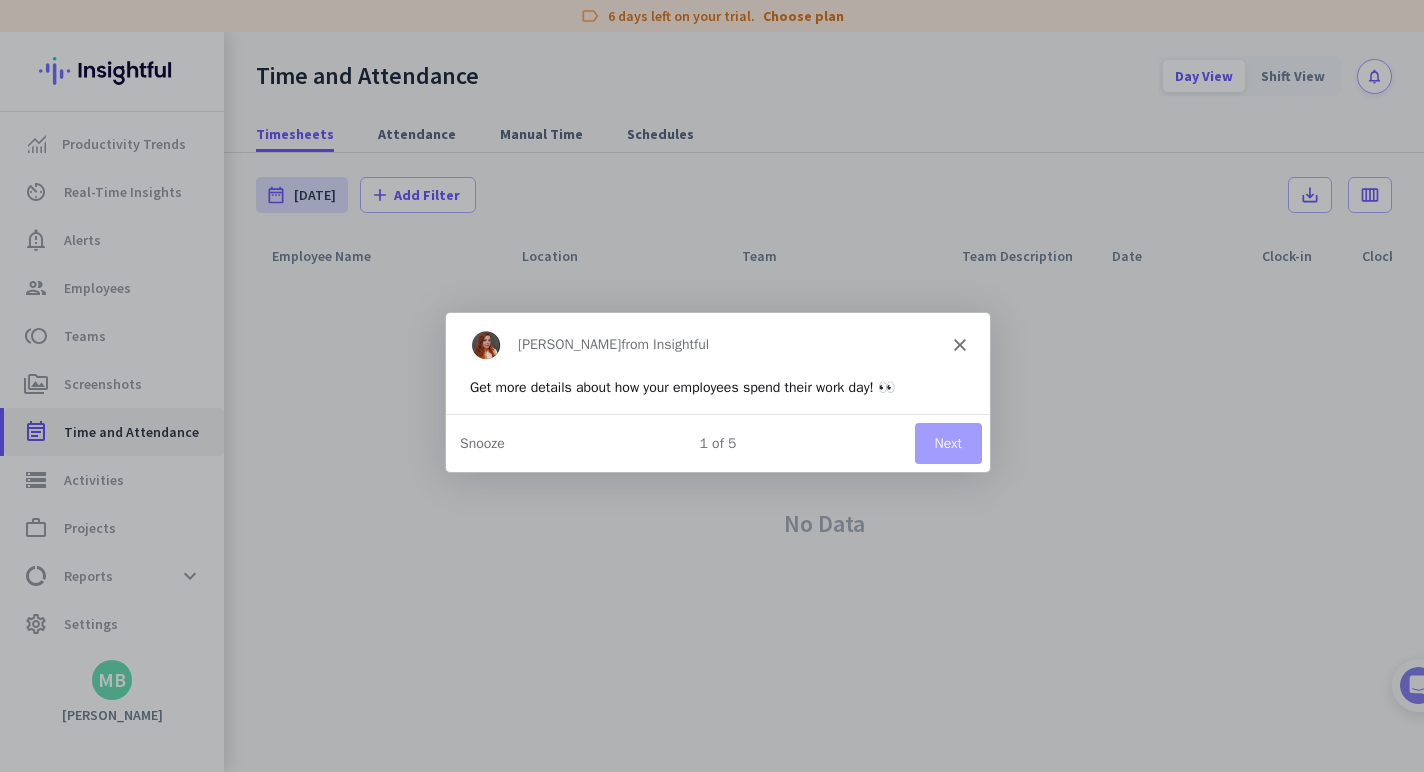 scroll, scrollTop: 0, scrollLeft: 0, axis: both 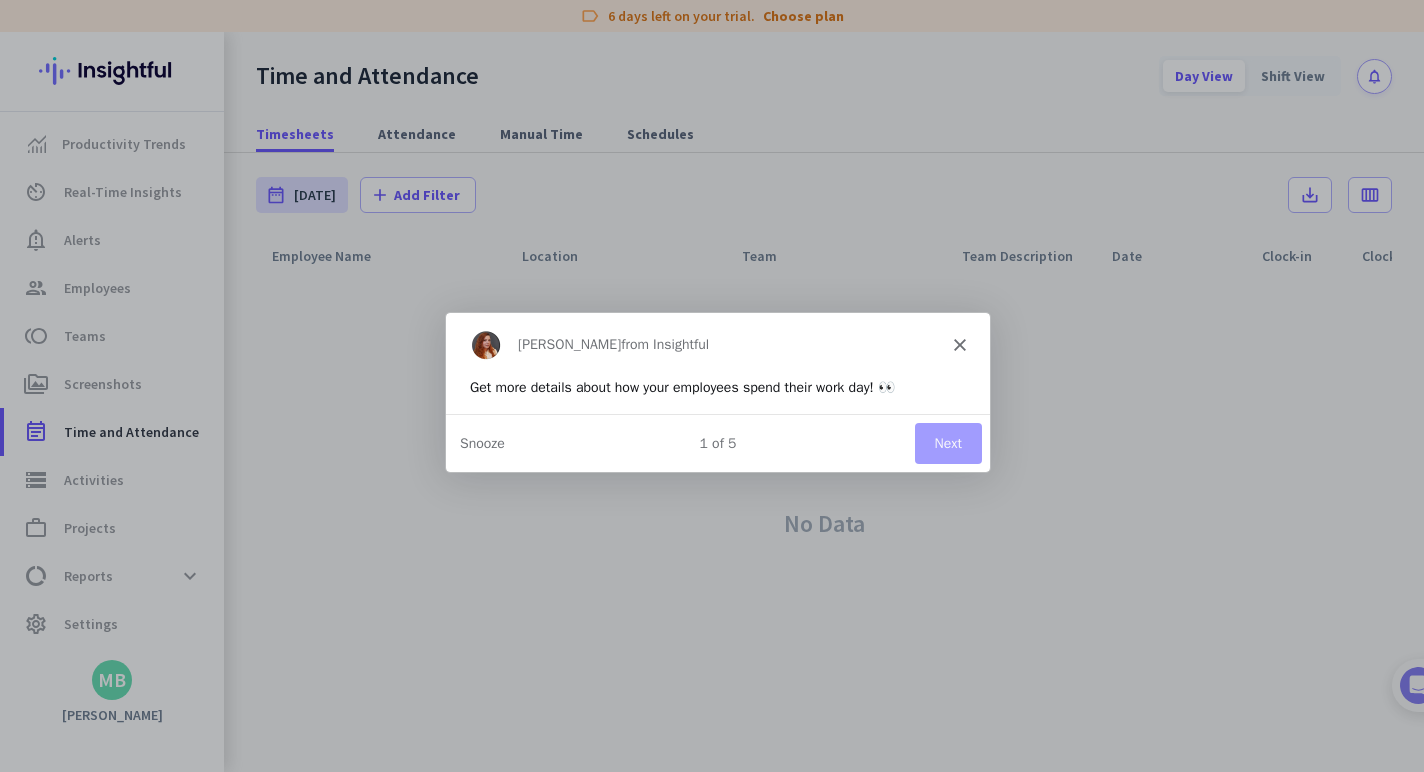 click on "Next" at bounding box center (947, 441) 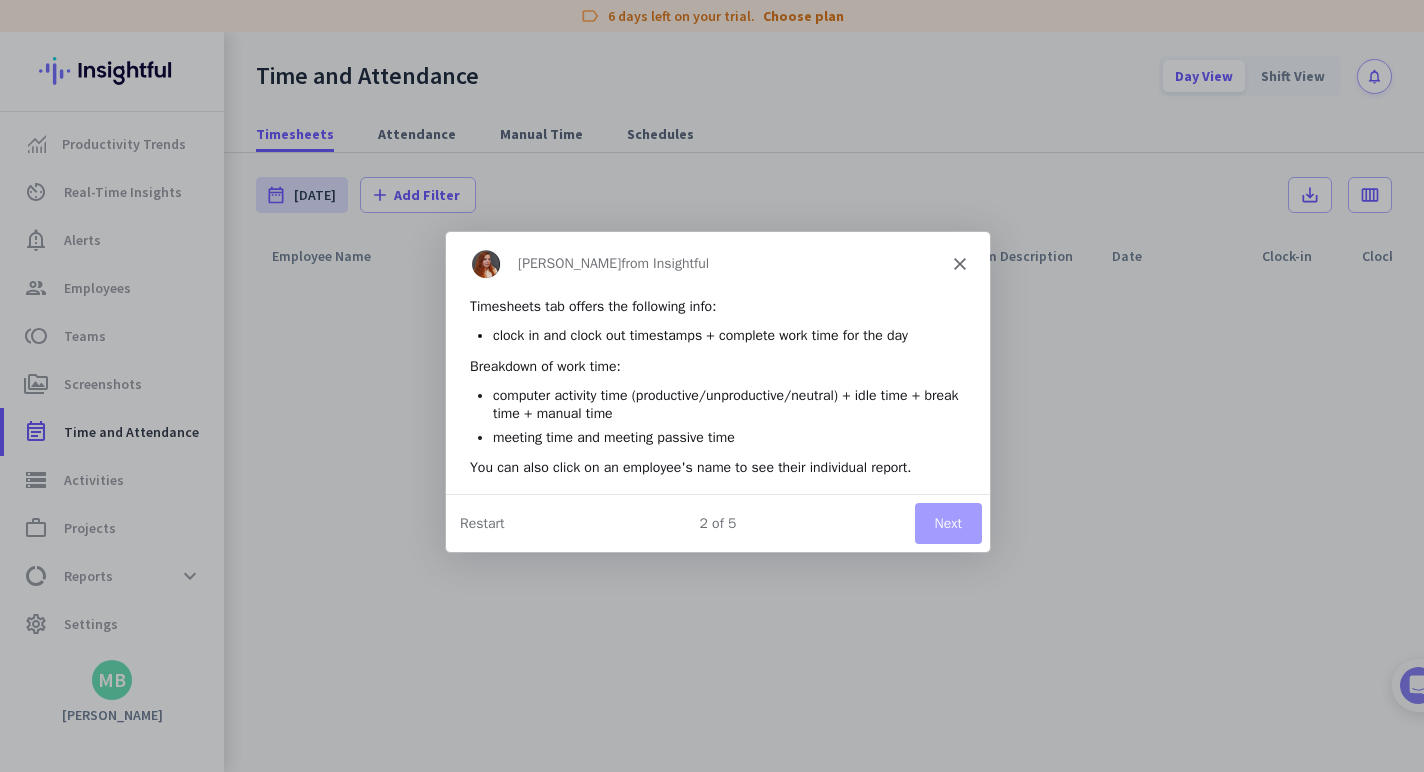 scroll, scrollTop: 0, scrollLeft: 0, axis: both 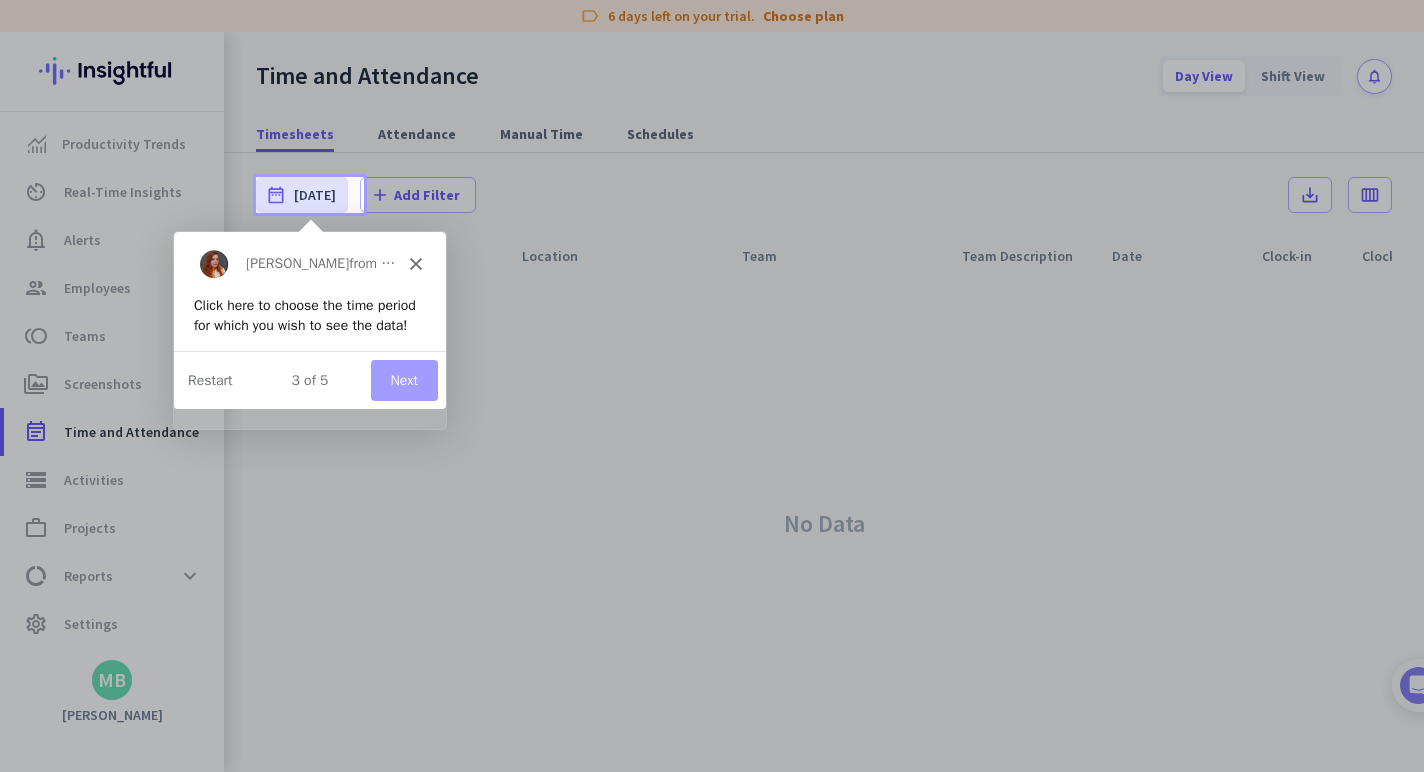 click on "Next" at bounding box center (403, 379) 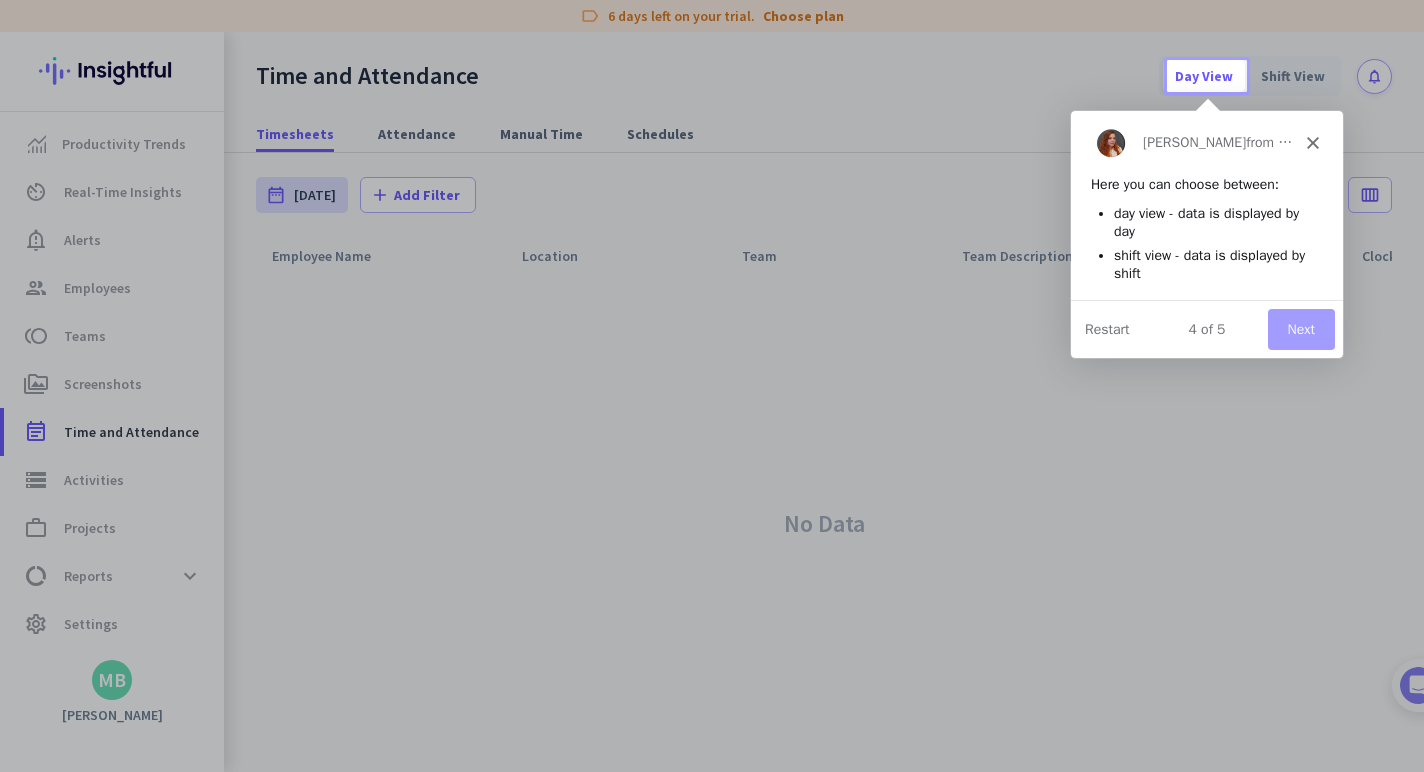 scroll, scrollTop: 0, scrollLeft: 0, axis: both 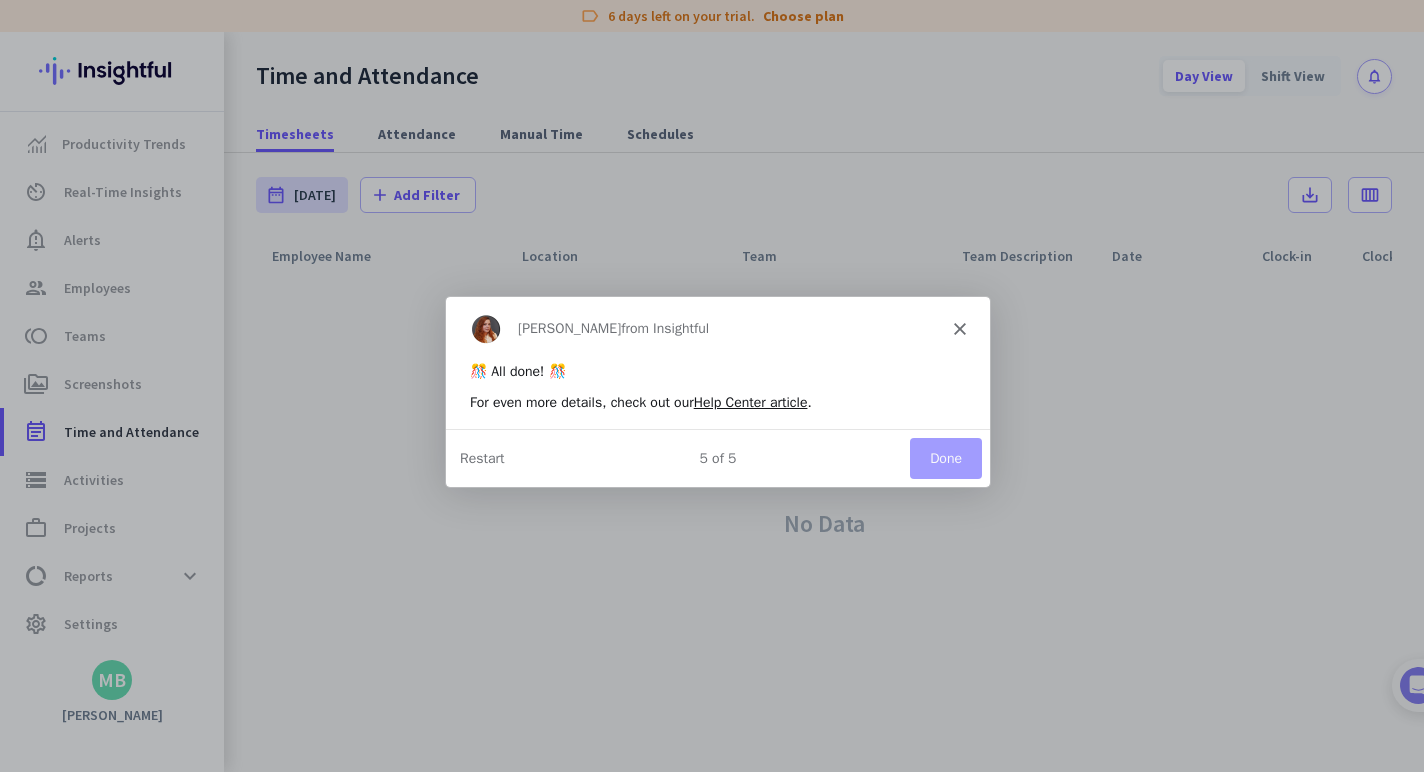 click on "Done" at bounding box center (945, 457) 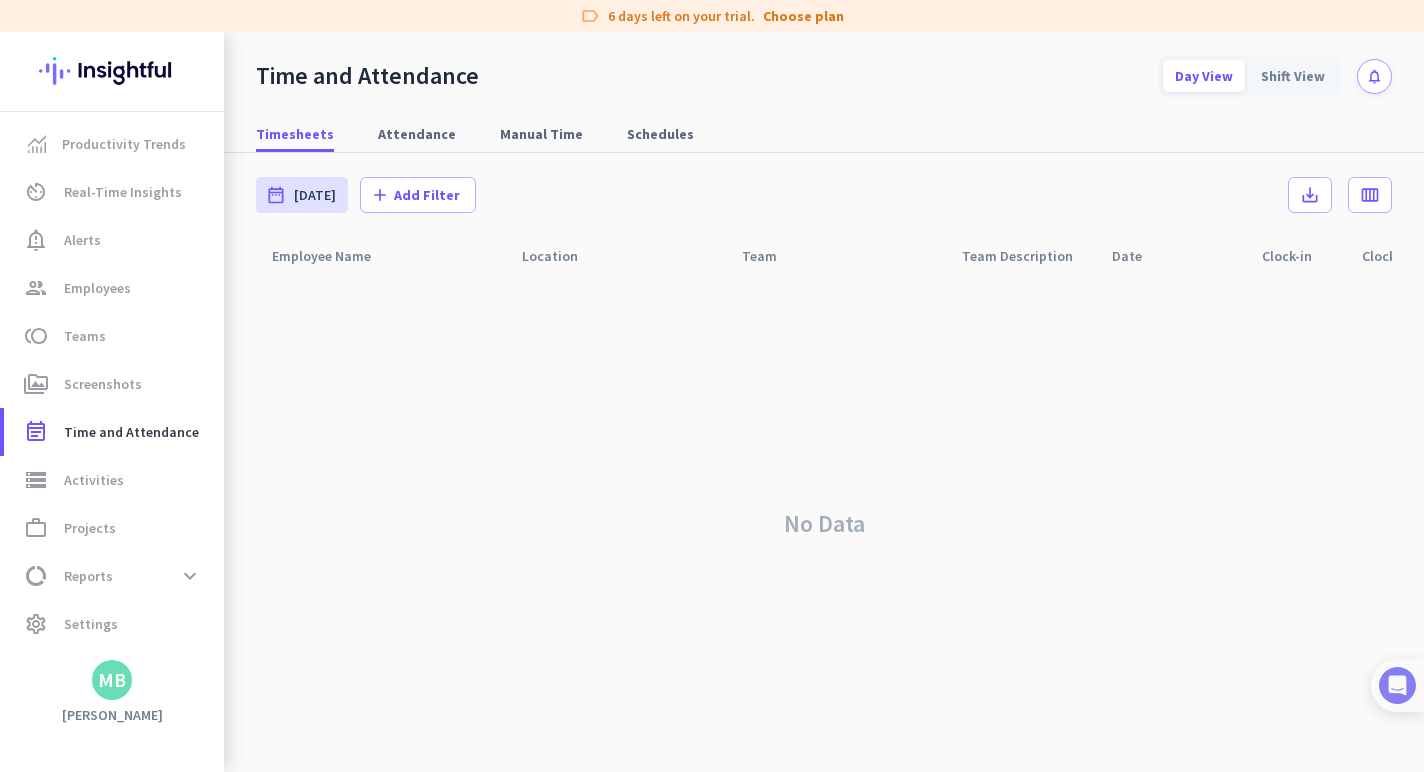 click at bounding box center [1397, 685] 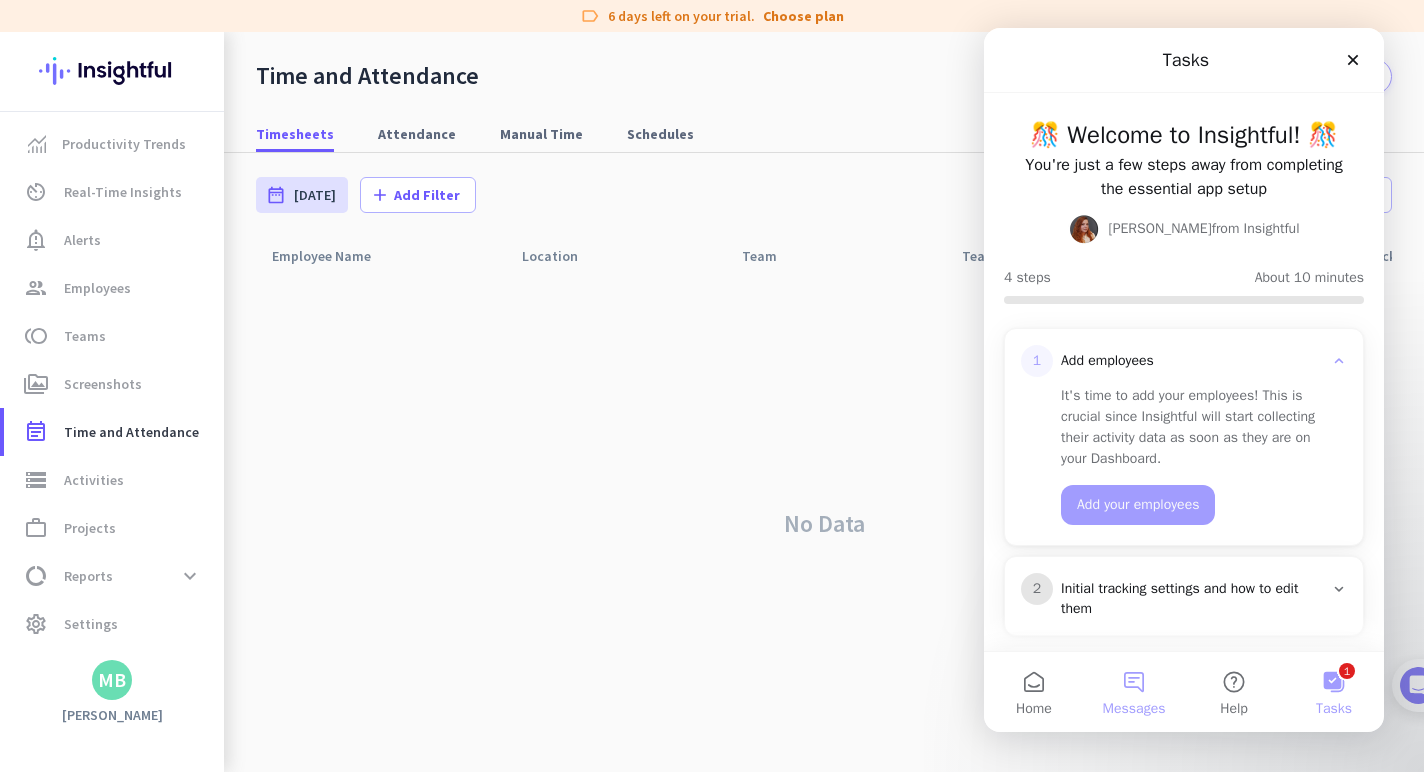click on "Messages" at bounding box center (1134, 692) 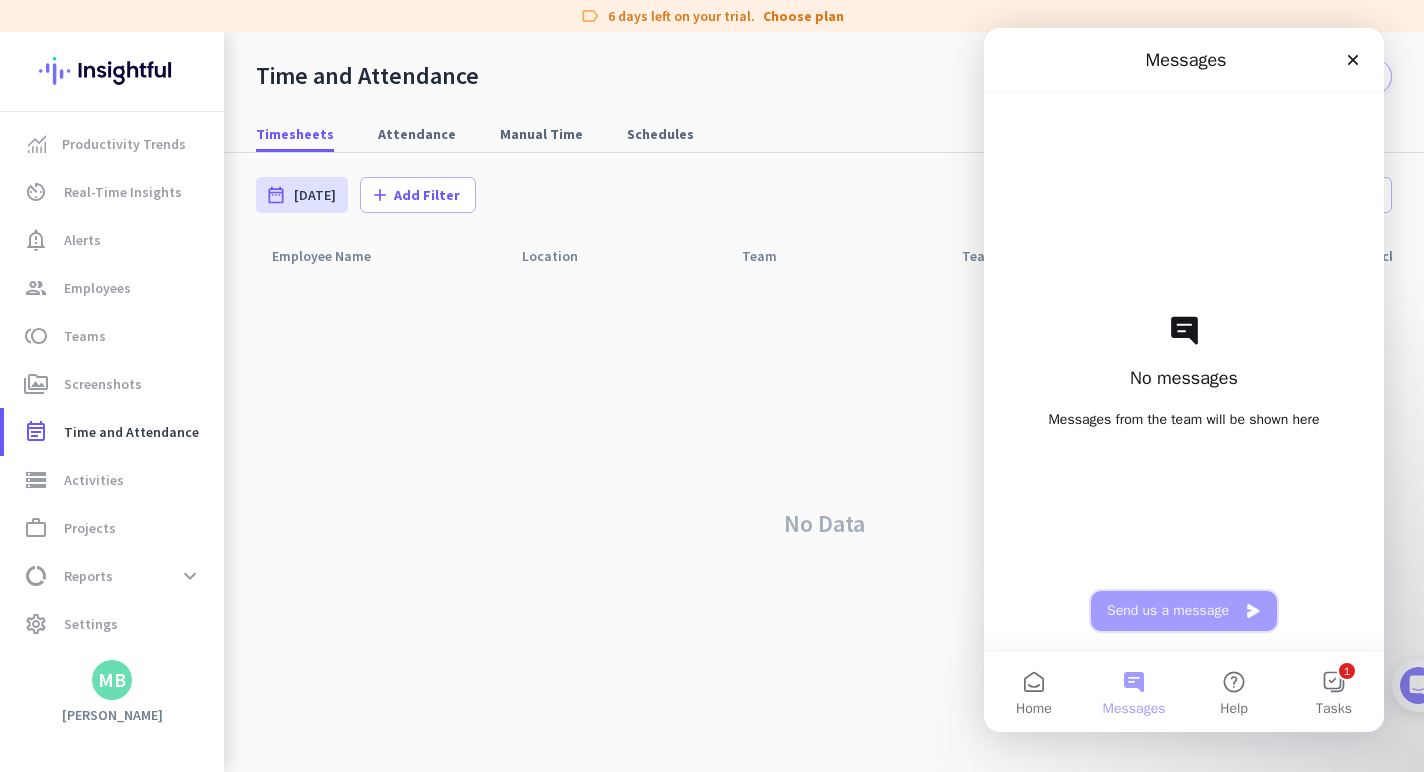 click on "Send us a message" at bounding box center (1184, 611) 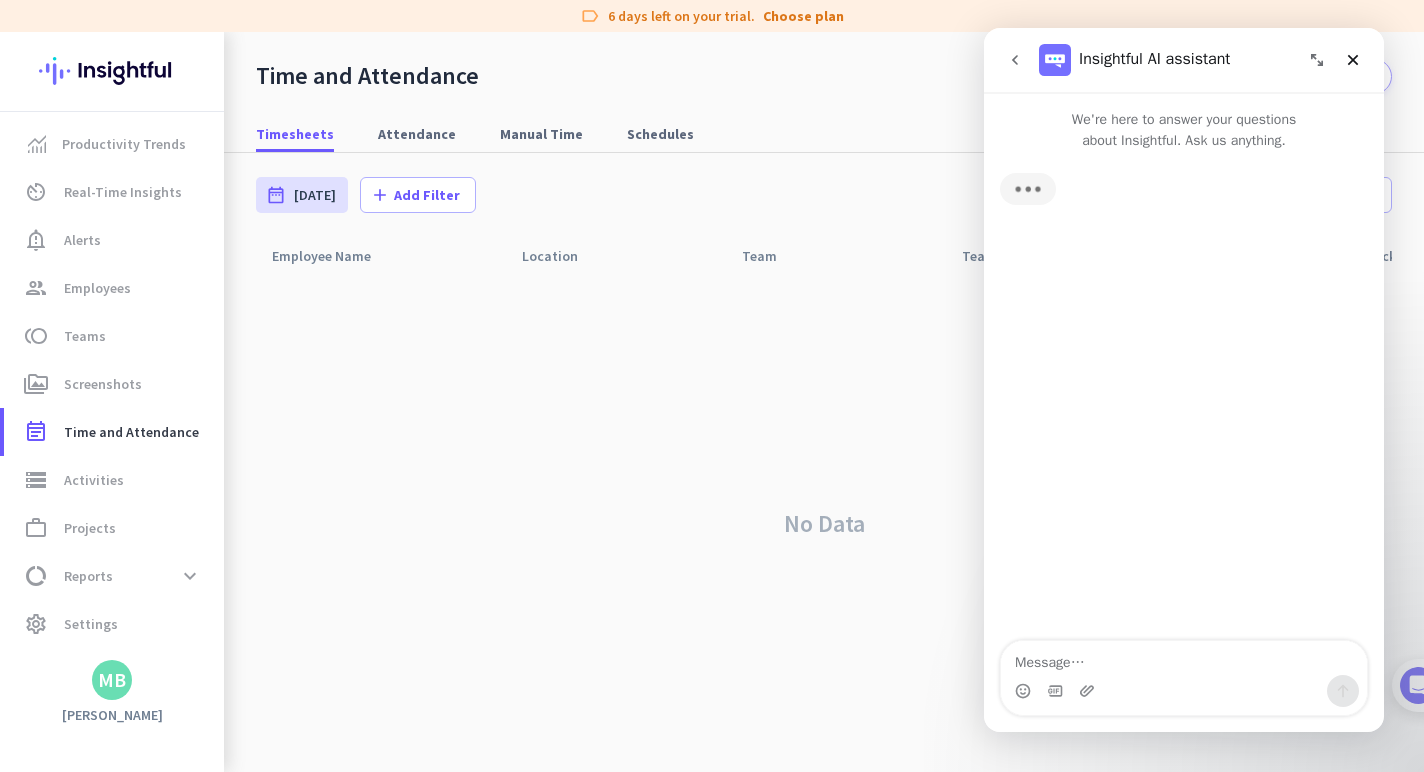 click at bounding box center (1184, 691) 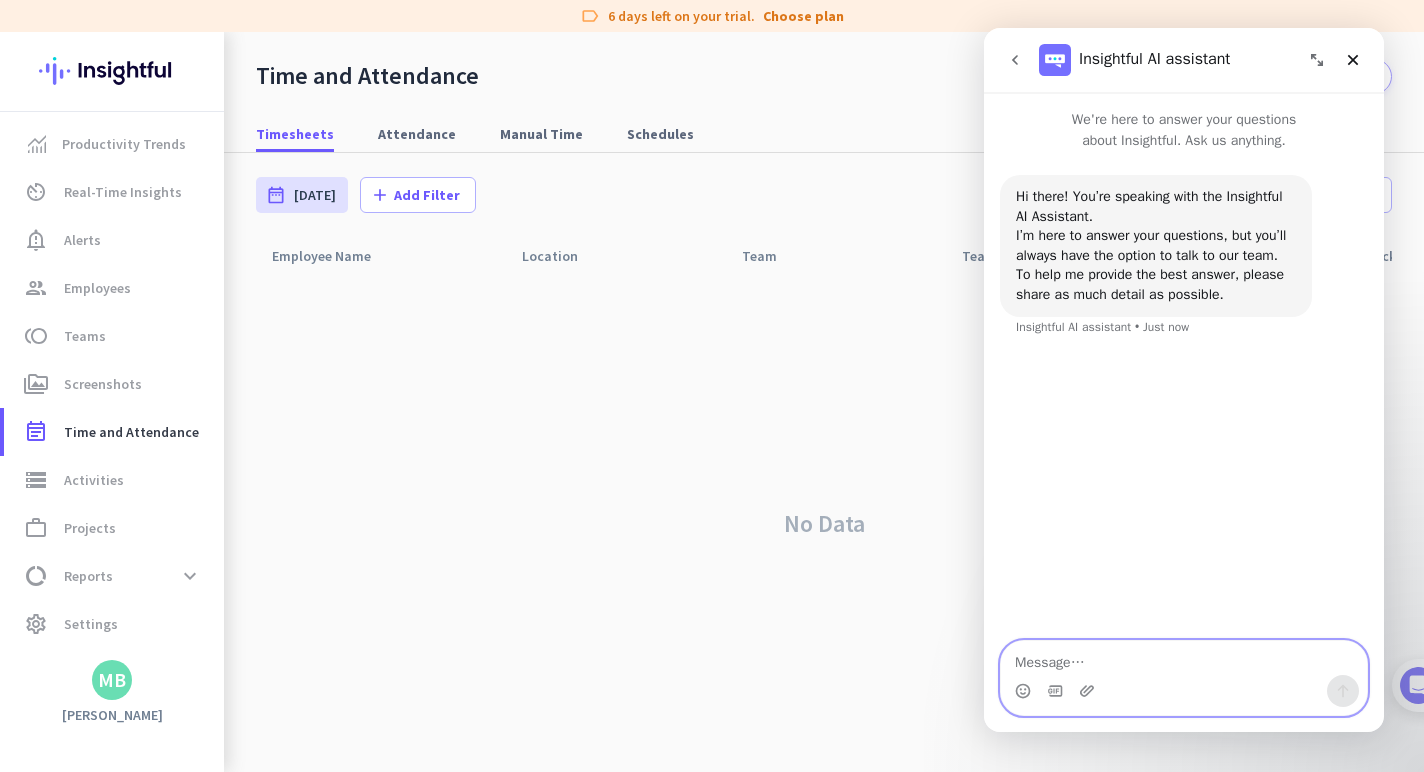 click at bounding box center (1184, 658) 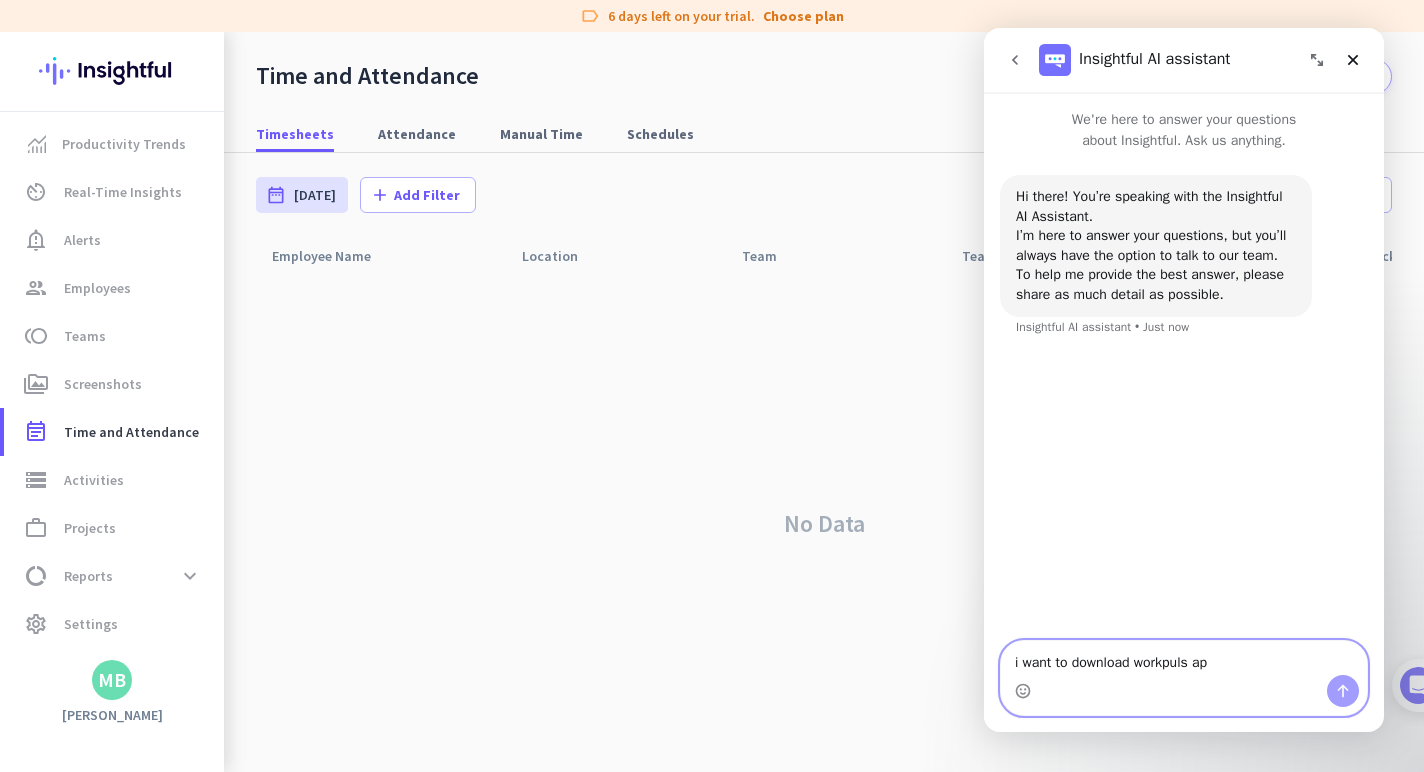 type on "i want to download workpuls app" 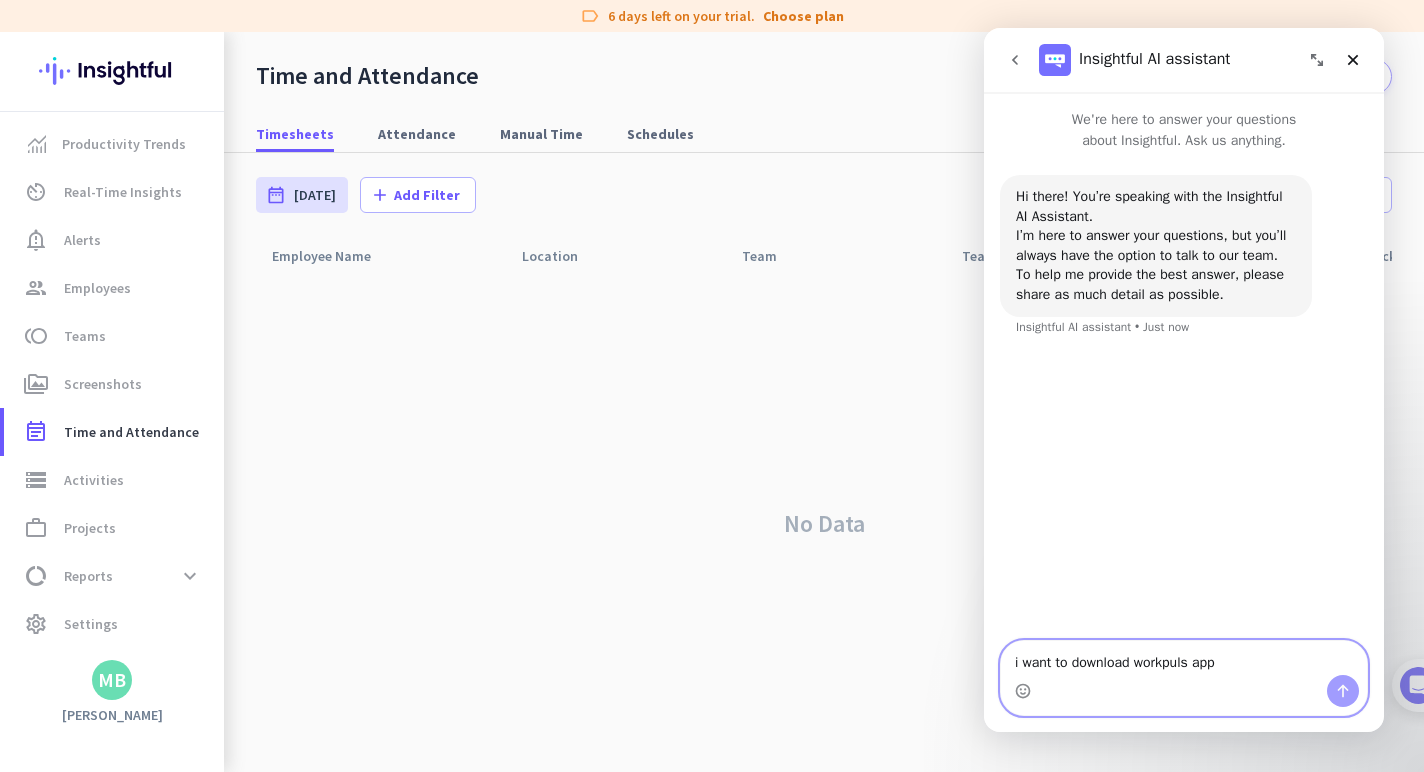 type 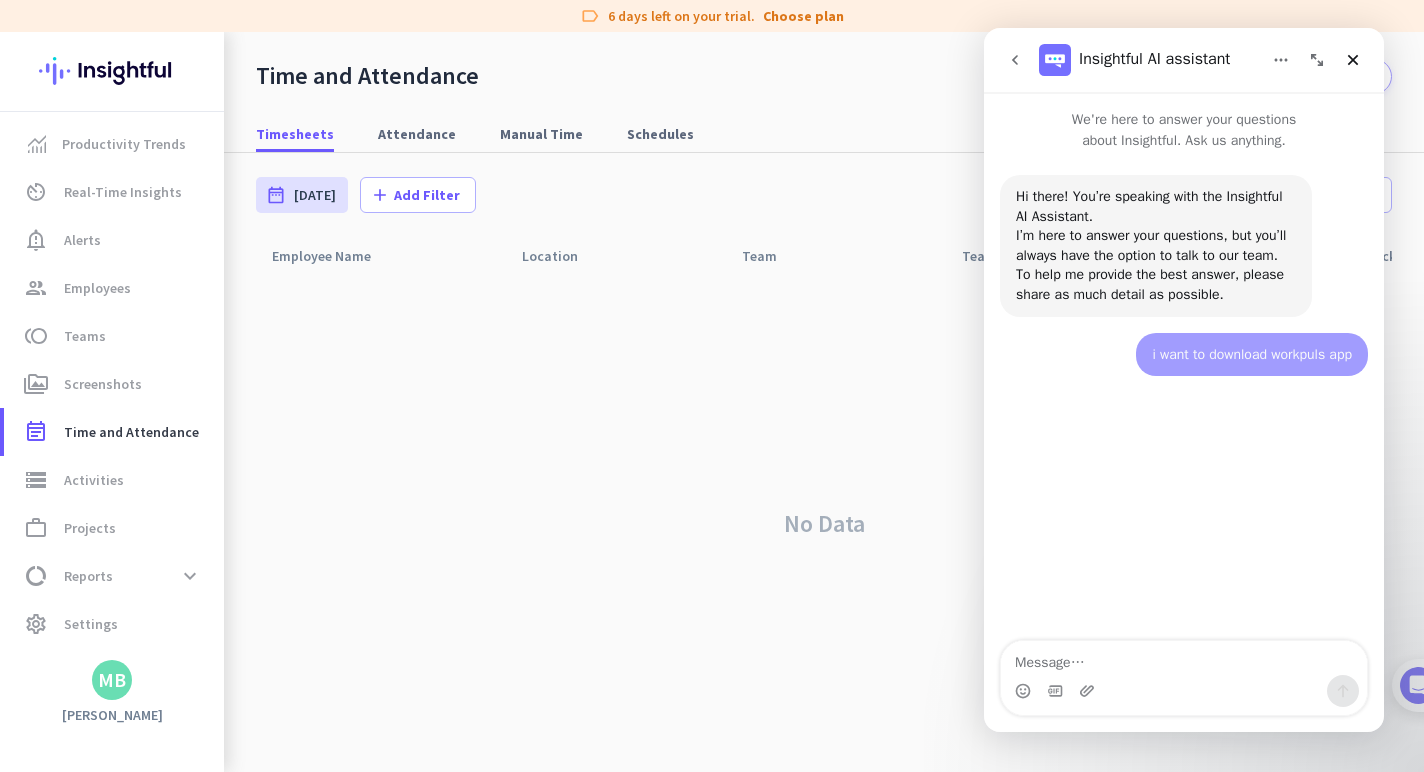 scroll, scrollTop: 3, scrollLeft: 0, axis: vertical 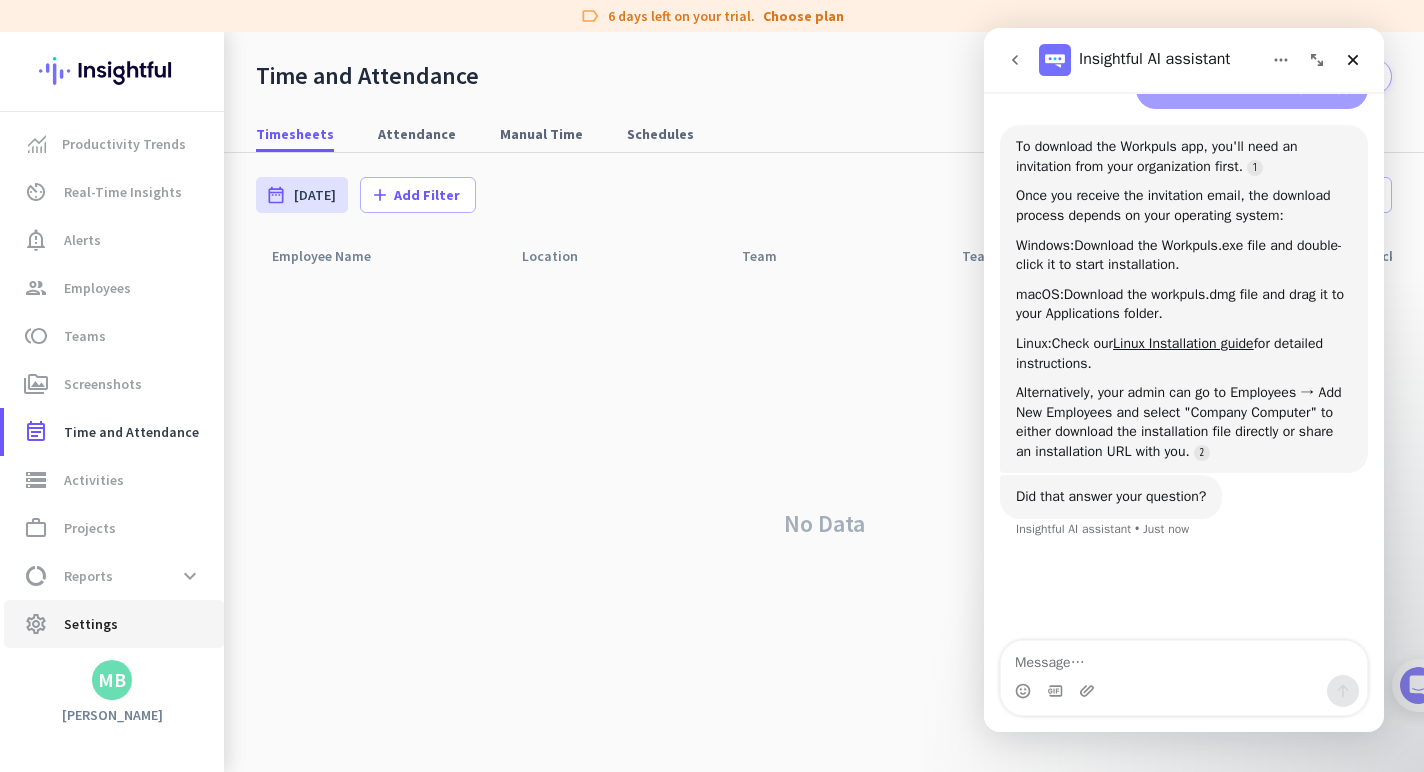 click on "settings  Settings" 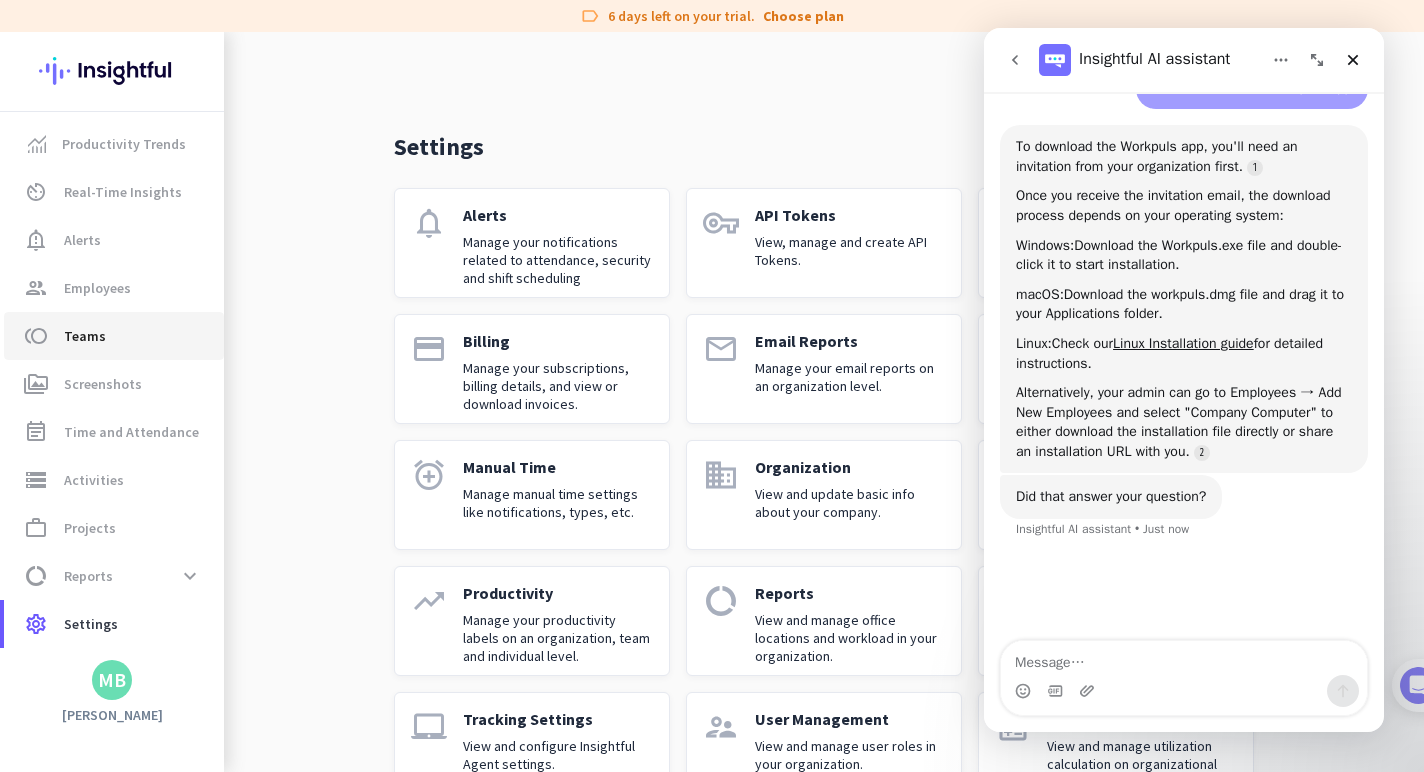 click on "toll  Teams" 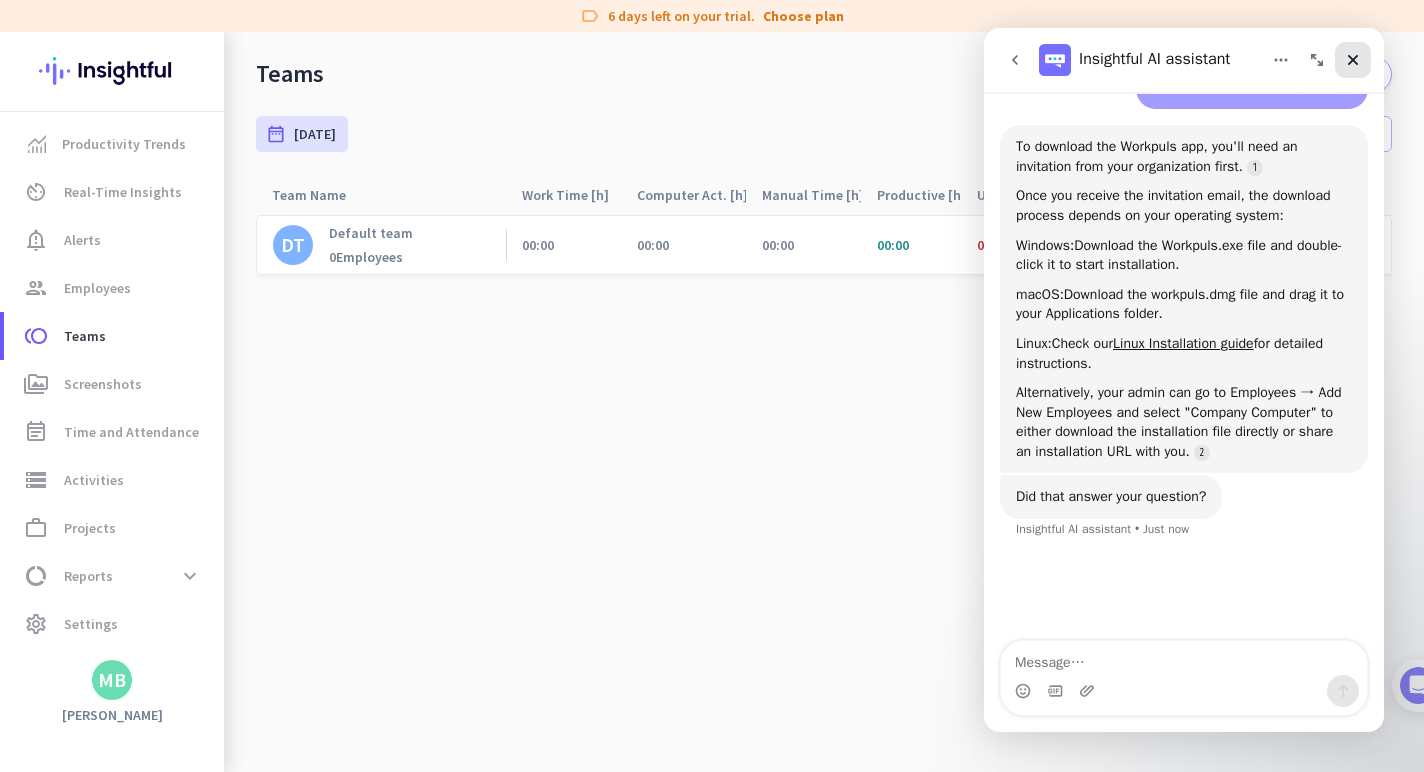 click 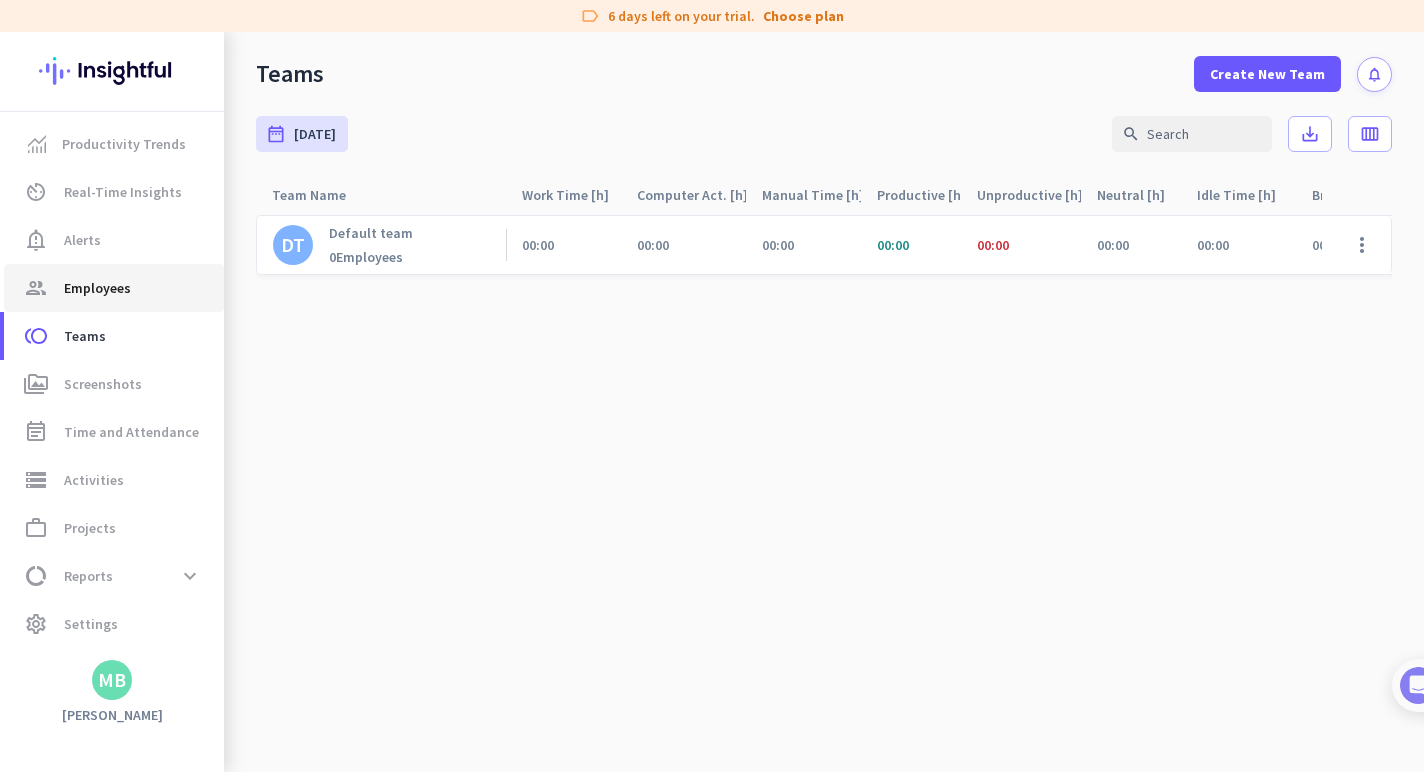 click on "group  Employees" 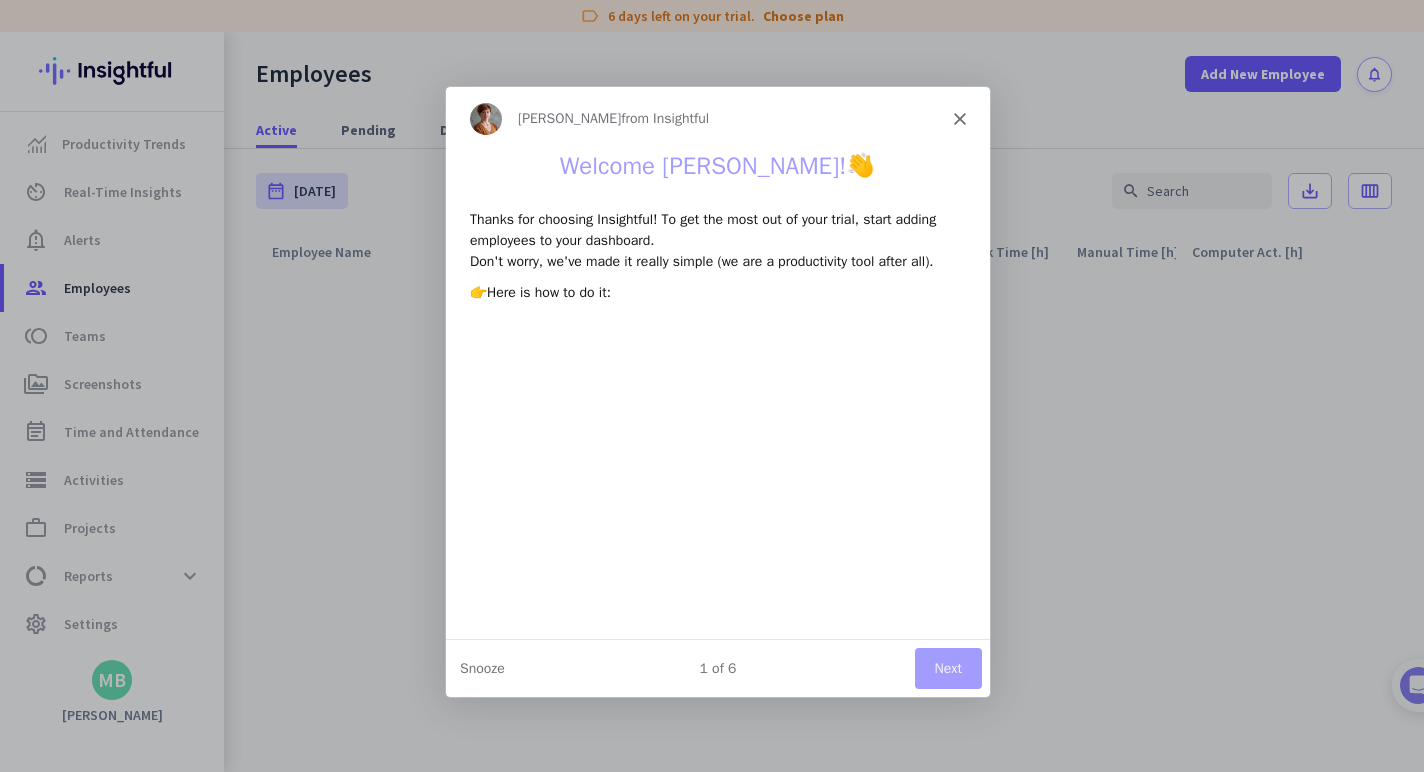 scroll, scrollTop: 0, scrollLeft: 0, axis: both 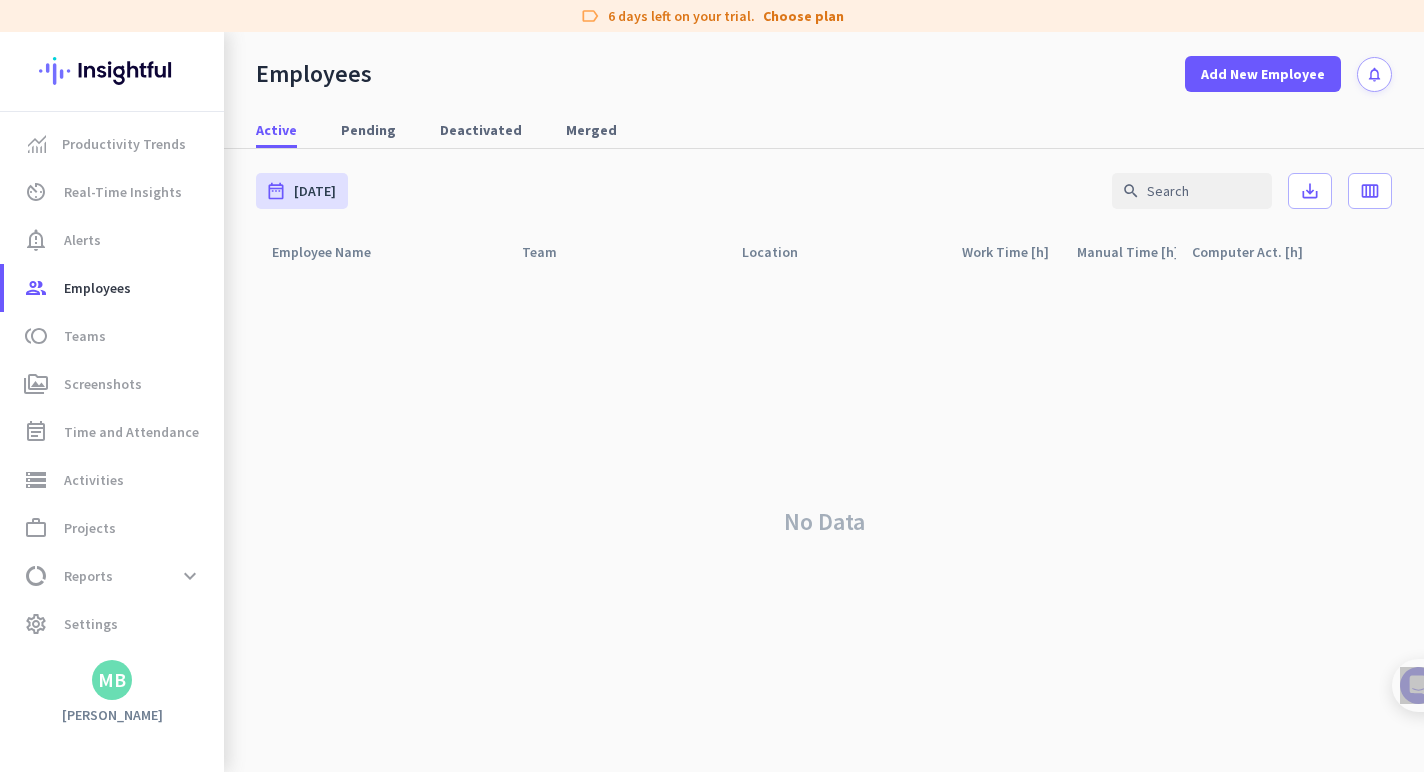 click on "label  6 days left on your trial.  Choose plan Productivity Trends  av_timer  Real-Time Insights  notification_important  Alerts  group  Employees  toll  Teams  perm_media  Screenshots  event_note  Time and Attendance  storage  Activities  work_outline  Projects  data_usage  Reports  expand_more  Work Type Workload Distribution Apps & Websites Location Insights  settings  Settings  MB   [PERSON_NAME]   Employees
Add New Employee  notifications  Active   Pending   Deactivated   Merged  date_range [DATE] [DATE] - [DATE] search save_alt calendar_view_week  Employee Name  arrow_drop_up  Team  arrow_drop_up  Location  arrow_drop_up  Work Time [h]  arrow_drop_up  Manual Time [h]  arrow_drop_up  Computer Act. [h]  arrow_drop_up  Productive [h]  arrow_drop_up  Unproductive [h]  arrow_drop_up  Neutral [h]  arrow_drop_up  Idle Time [h]  arrow_drop_up  Break Time [h]  arrow_drop_up  Utilization  arrow_drop_up  Agent Version  arrow_drop_up  Created  arrow_drop_up    No Data" at bounding box center (712, 386) 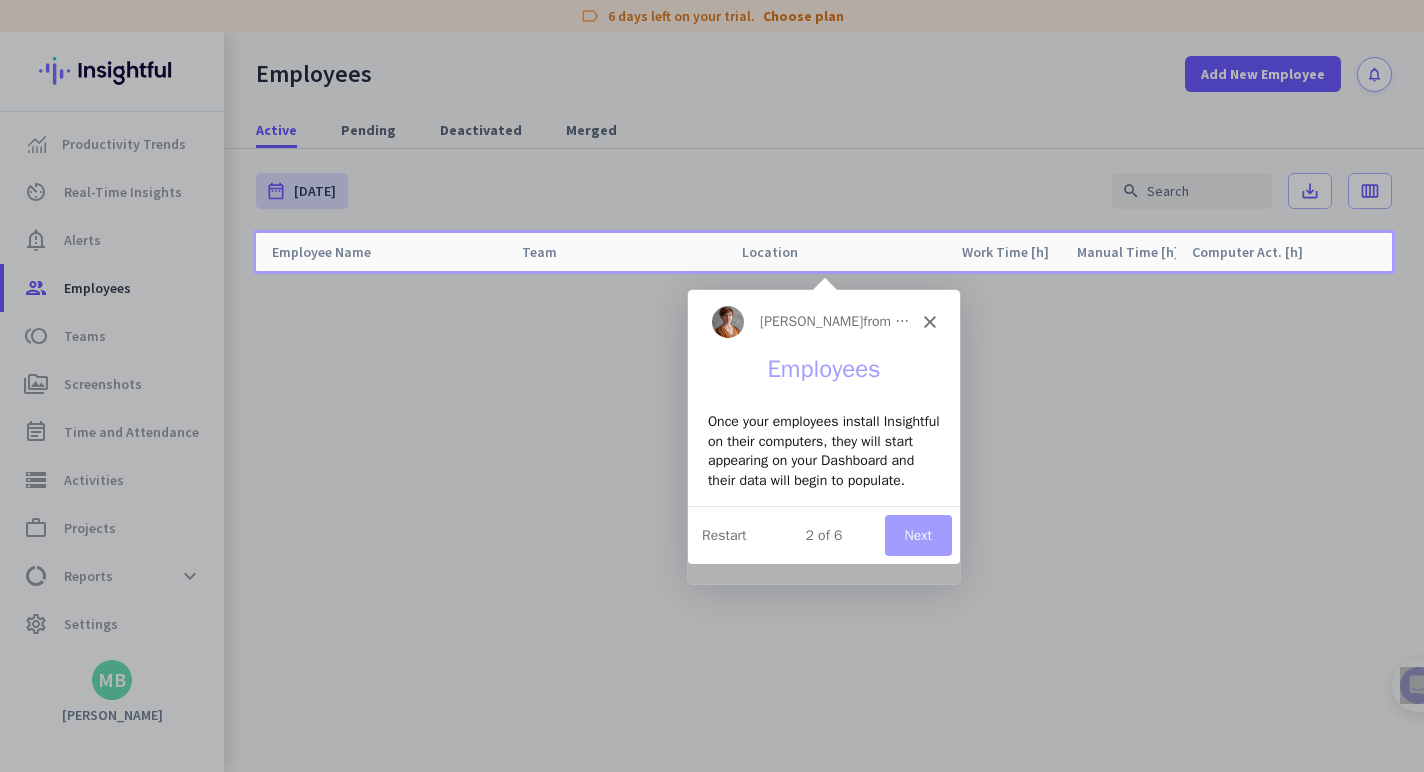 scroll, scrollTop: 0, scrollLeft: 0, axis: both 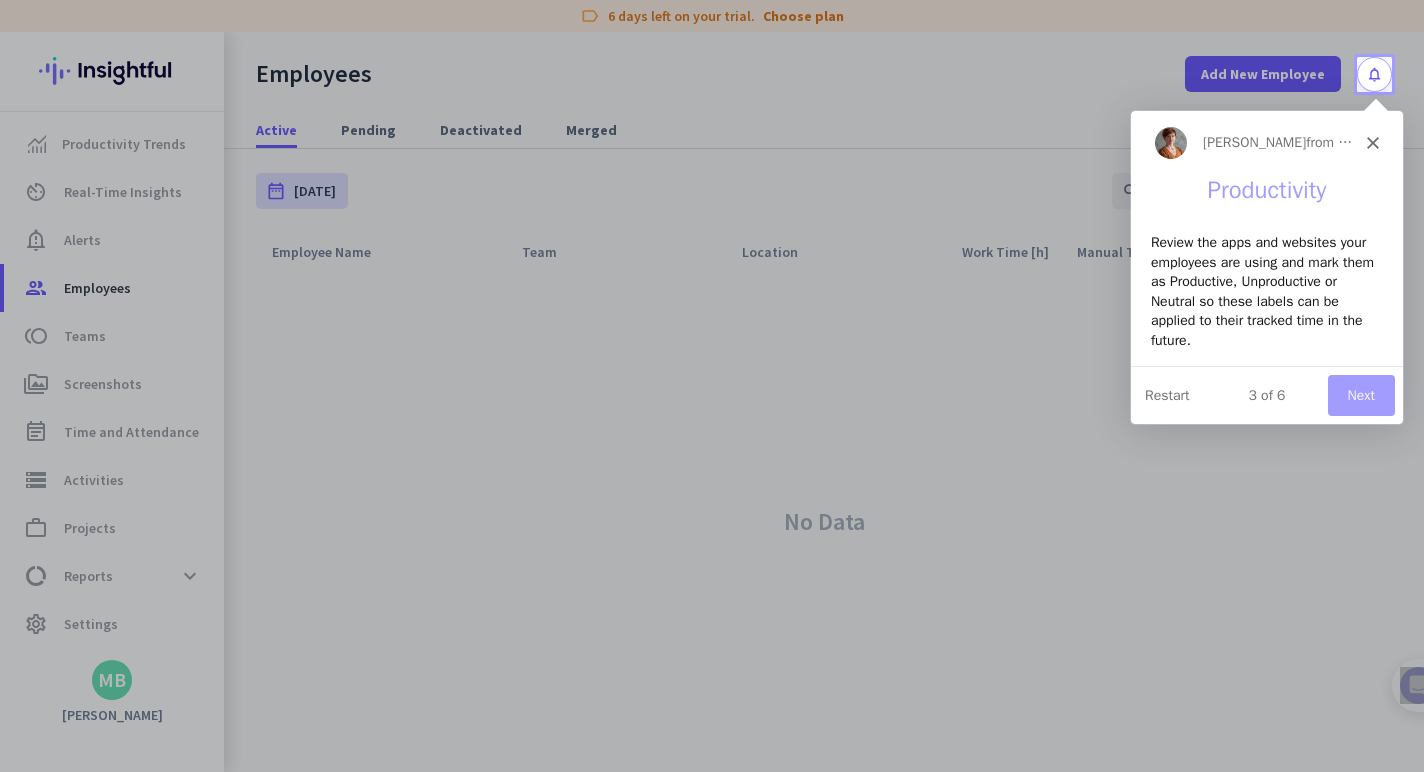 click on "Next" at bounding box center [1360, 393] 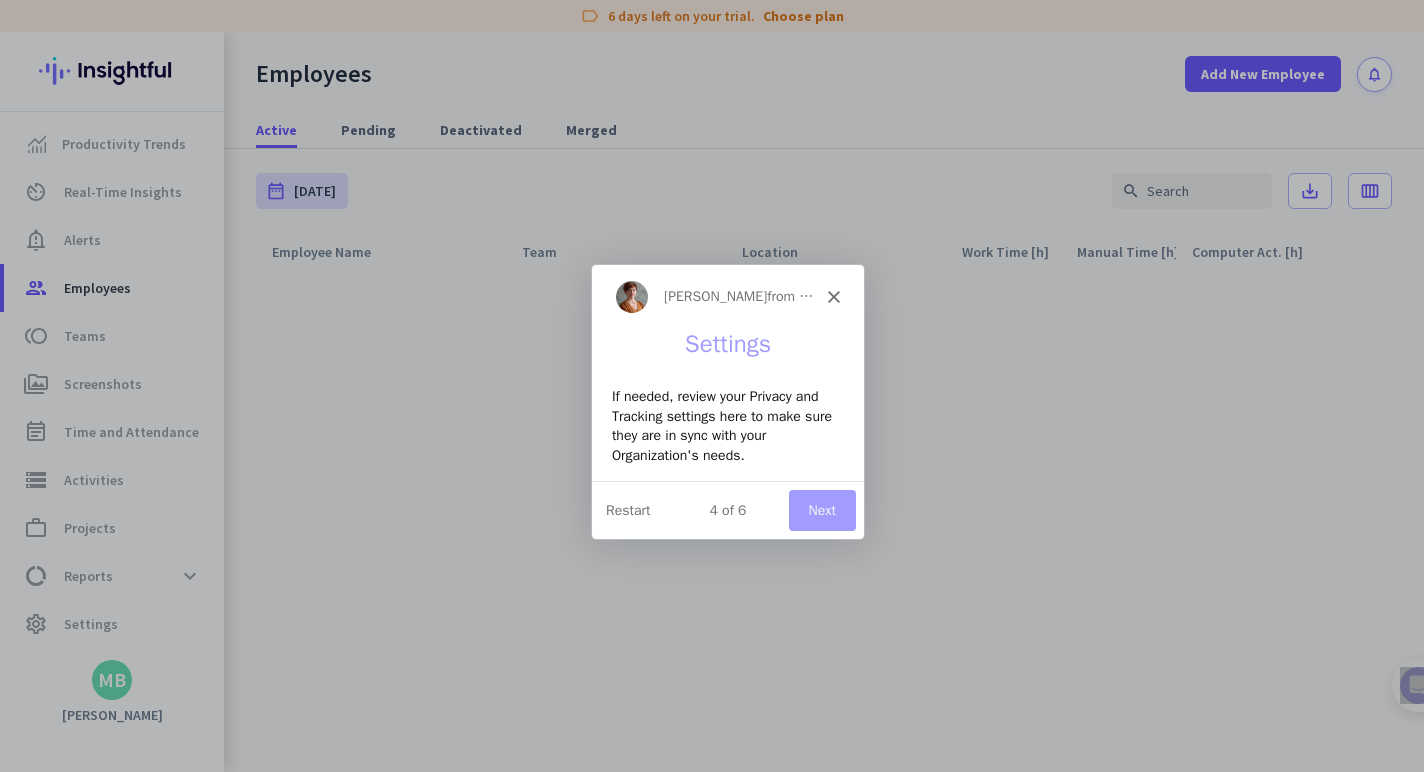 scroll, scrollTop: 0, scrollLeft: 0, axis: both 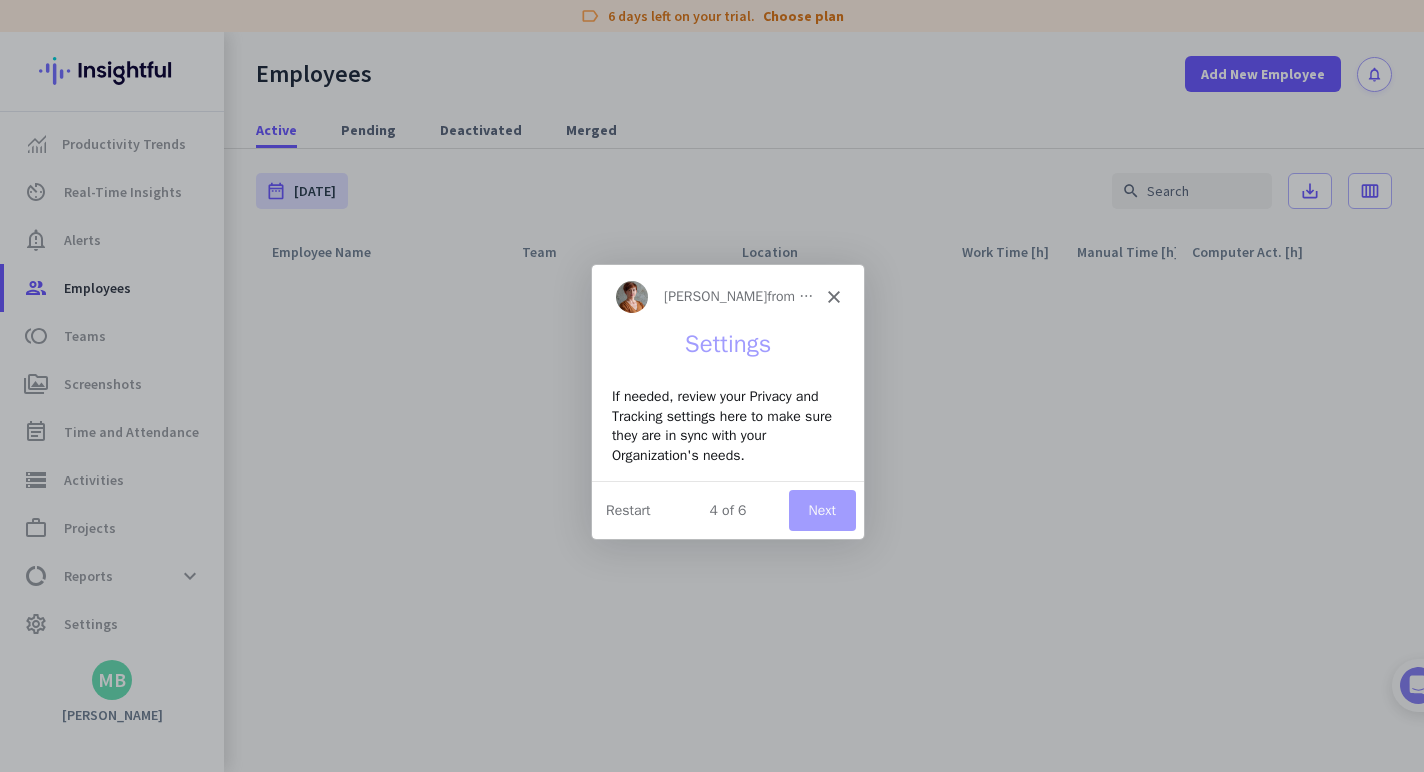 click at bounding box center [712, 386] 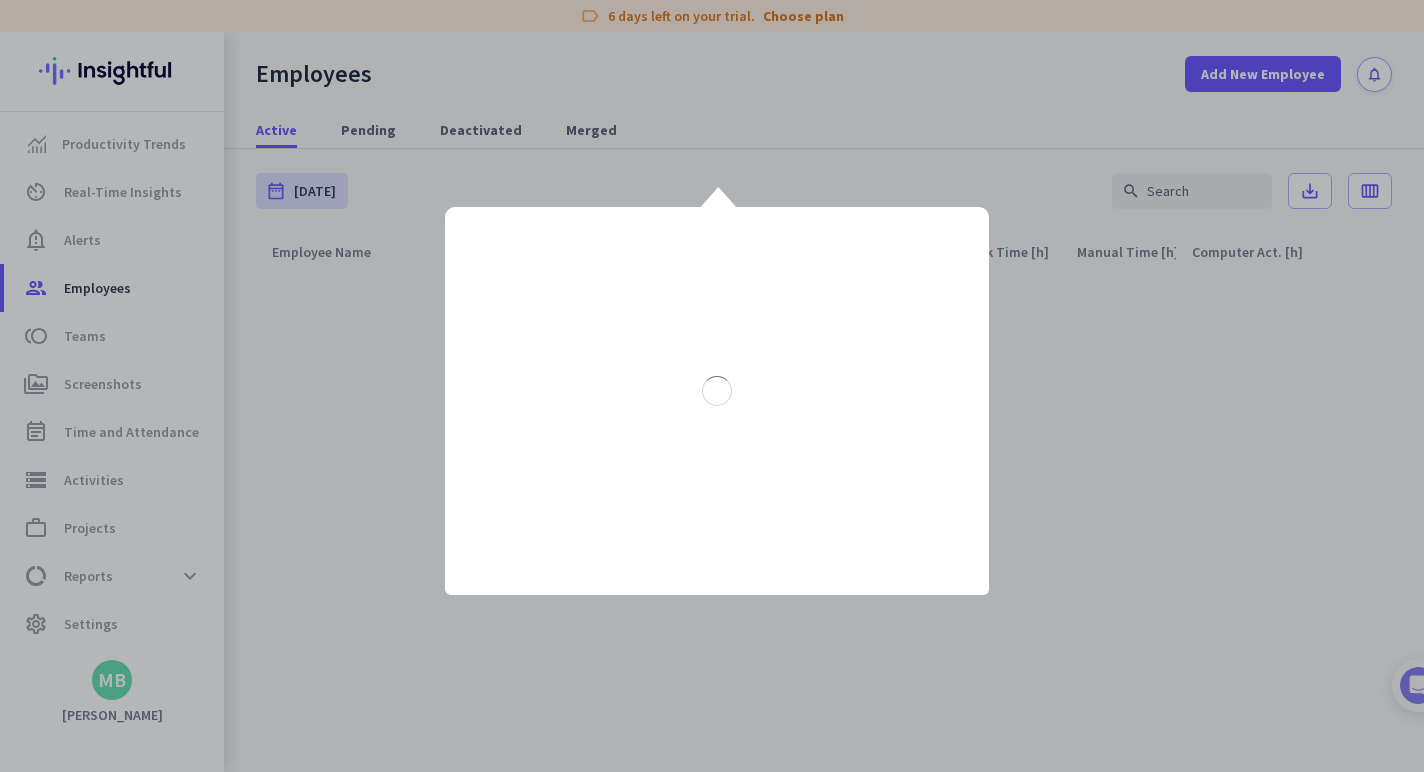 scroll, scrollTop: 0, scrollLeft: 0, axis: both 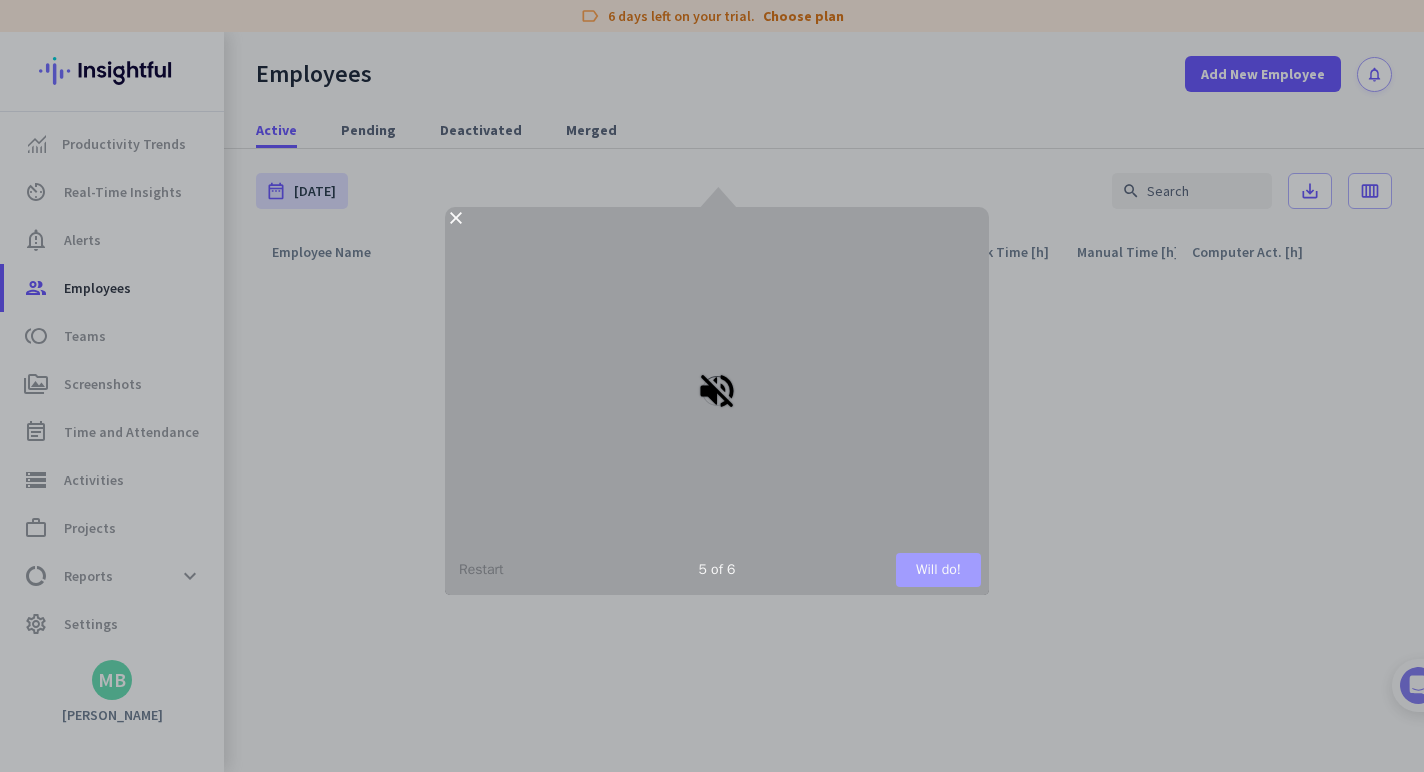 click on "Will do!" at bounding box center (938, 570) 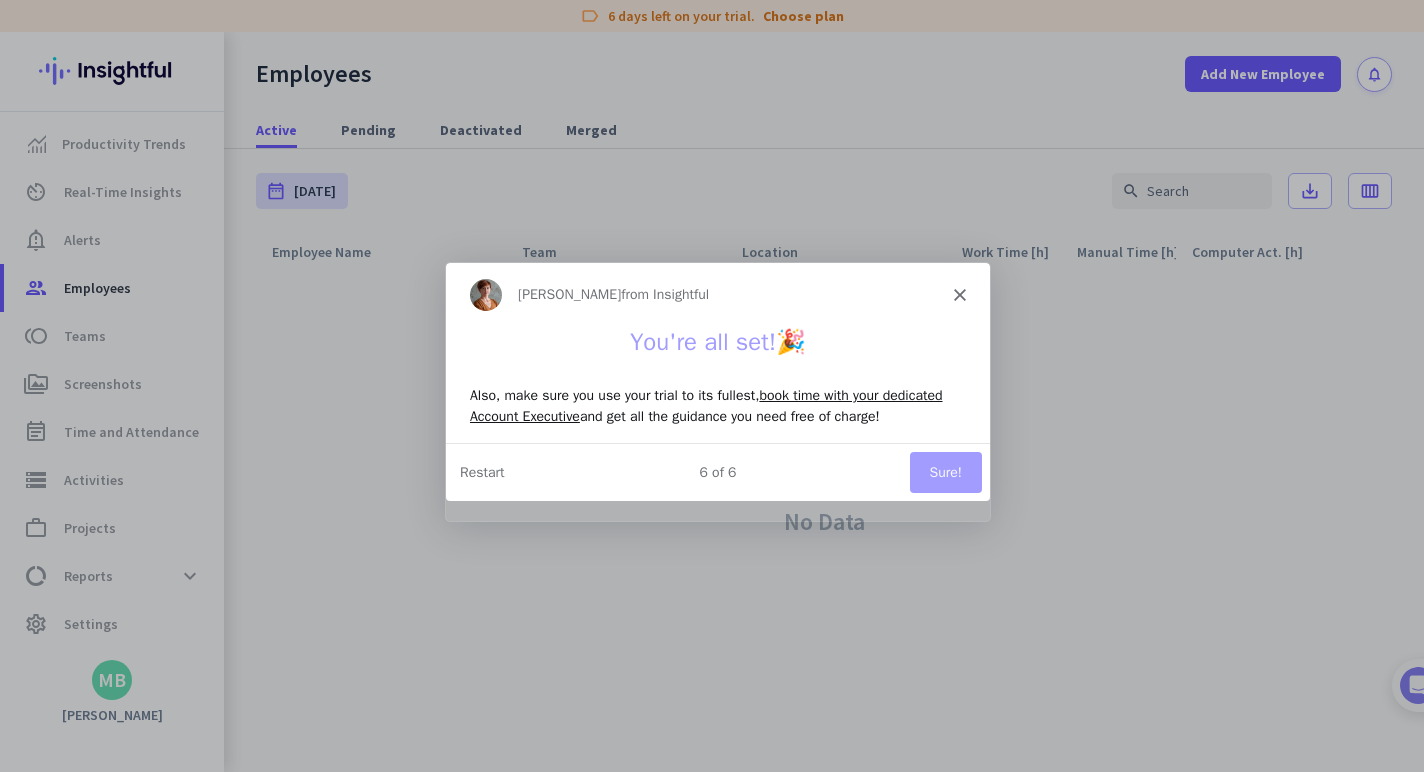 scroll, scrollTop: 0, scrollLeft: 0, axis: both 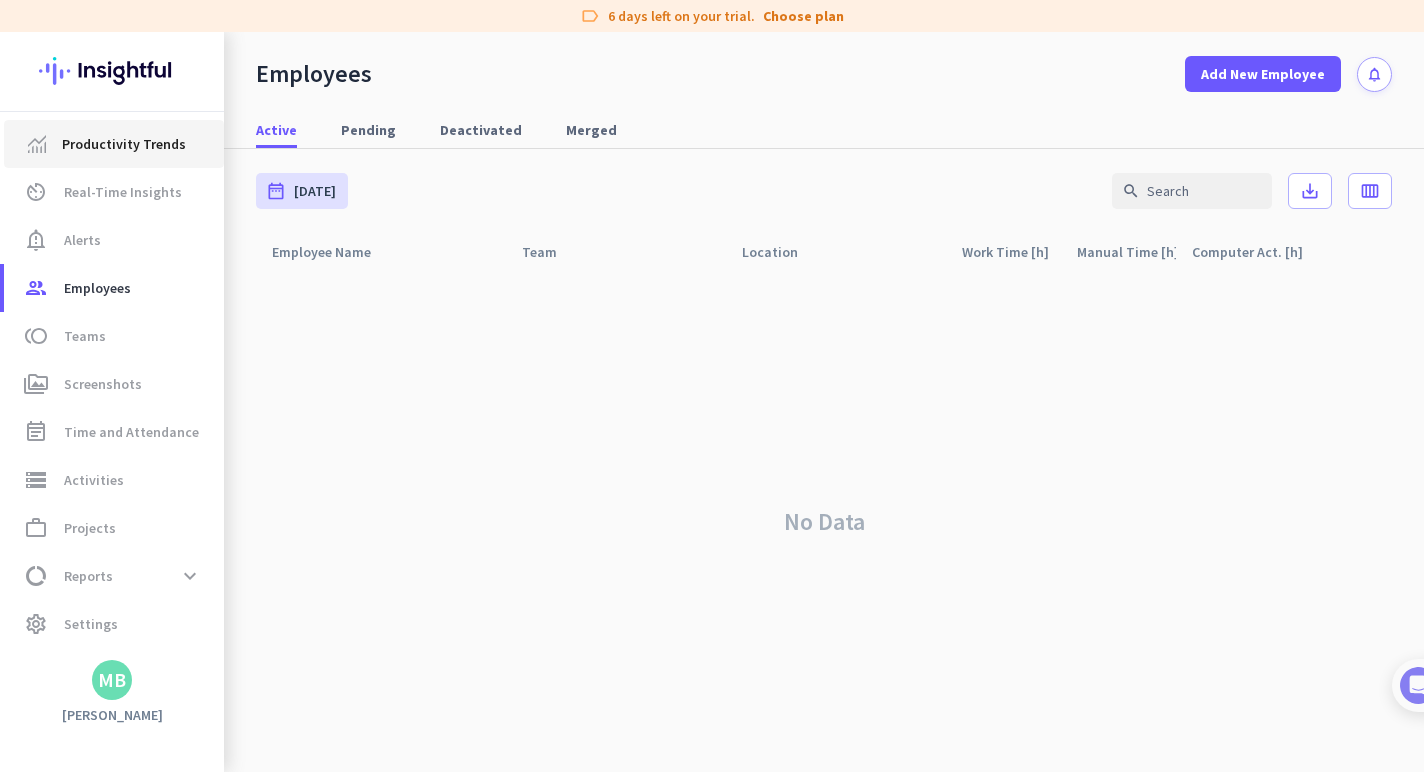click on "Productivity Trends" 